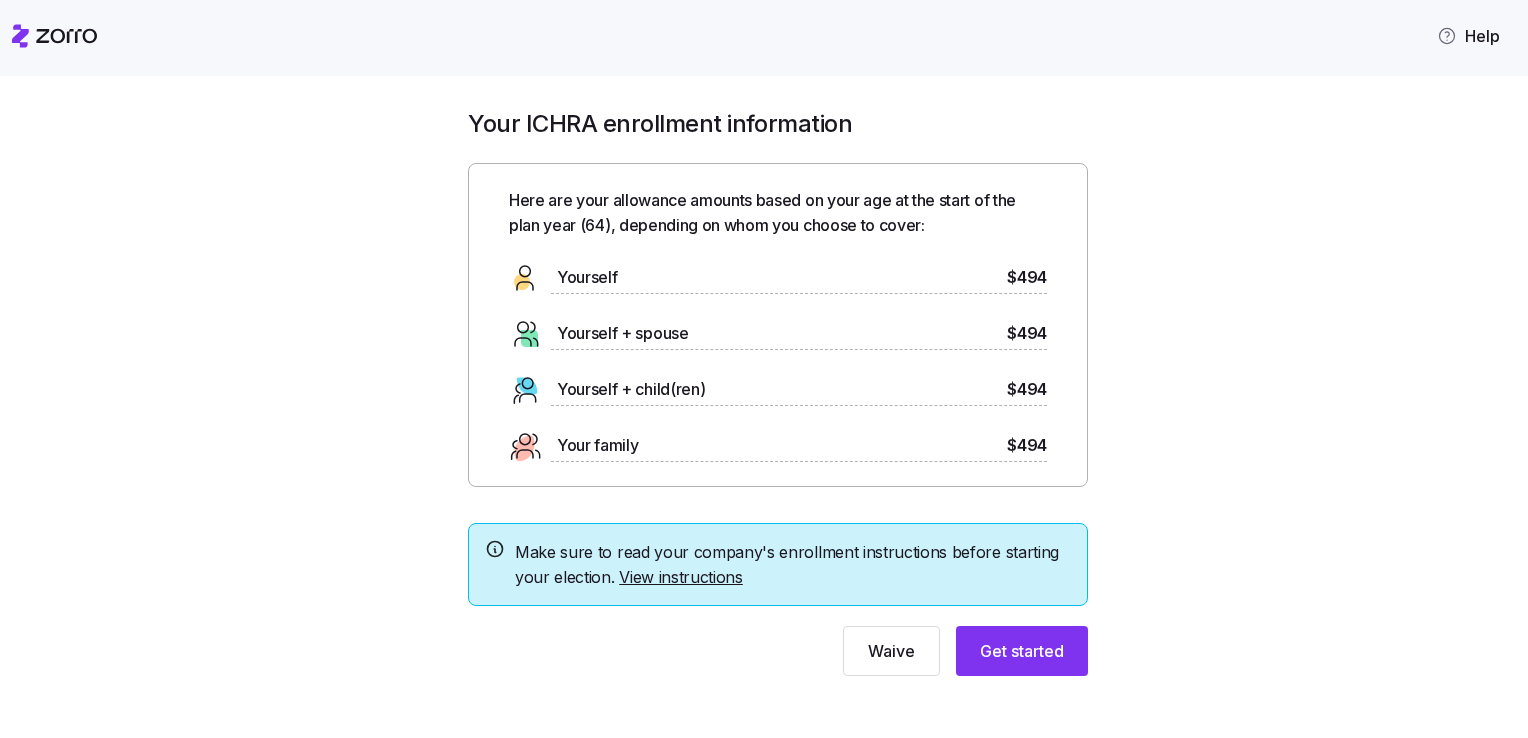 scroll, scrollTop: 0, scrollLeft: 0, axis: both 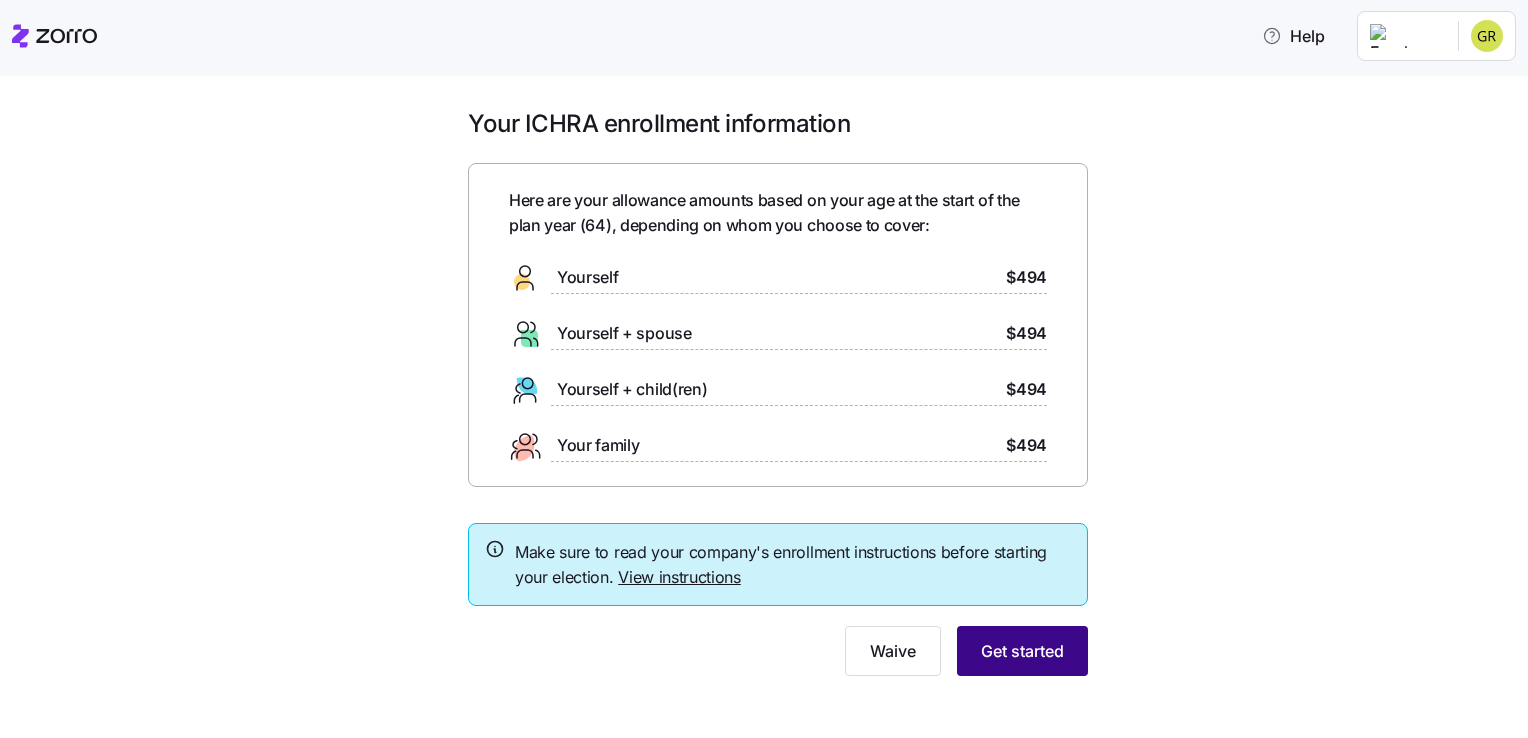 click on "Get started" at bounding box center [1022, 651] 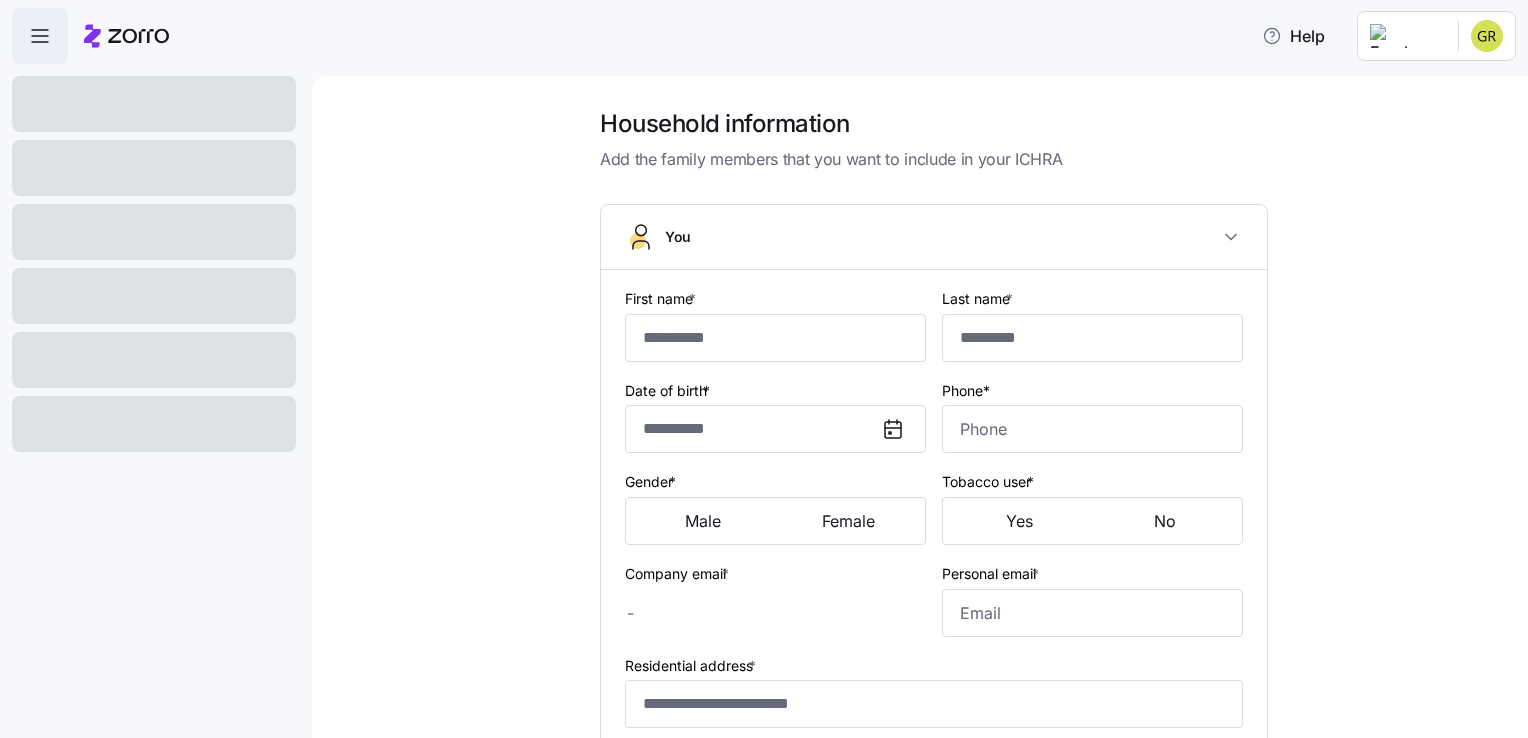 type on "*****" 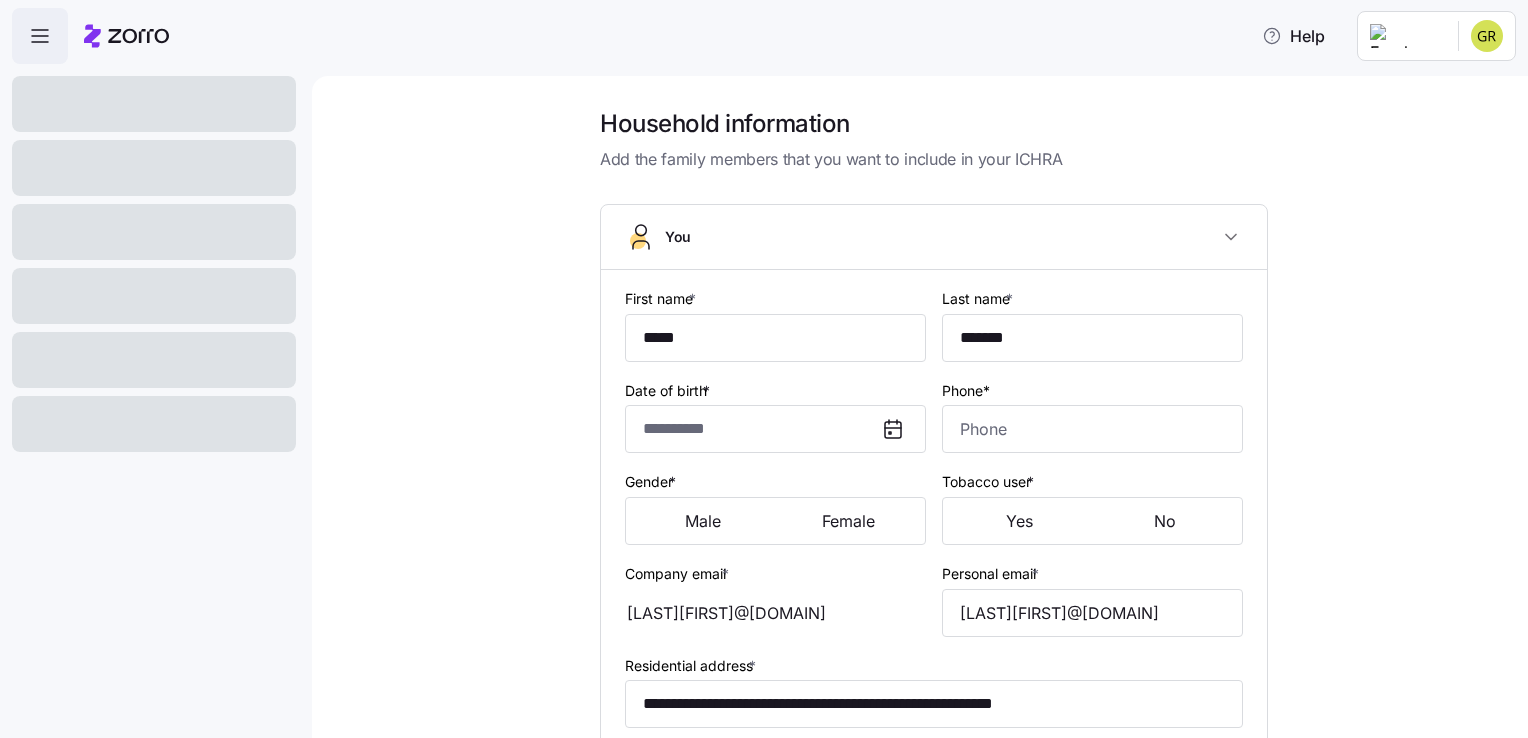type on "**********" 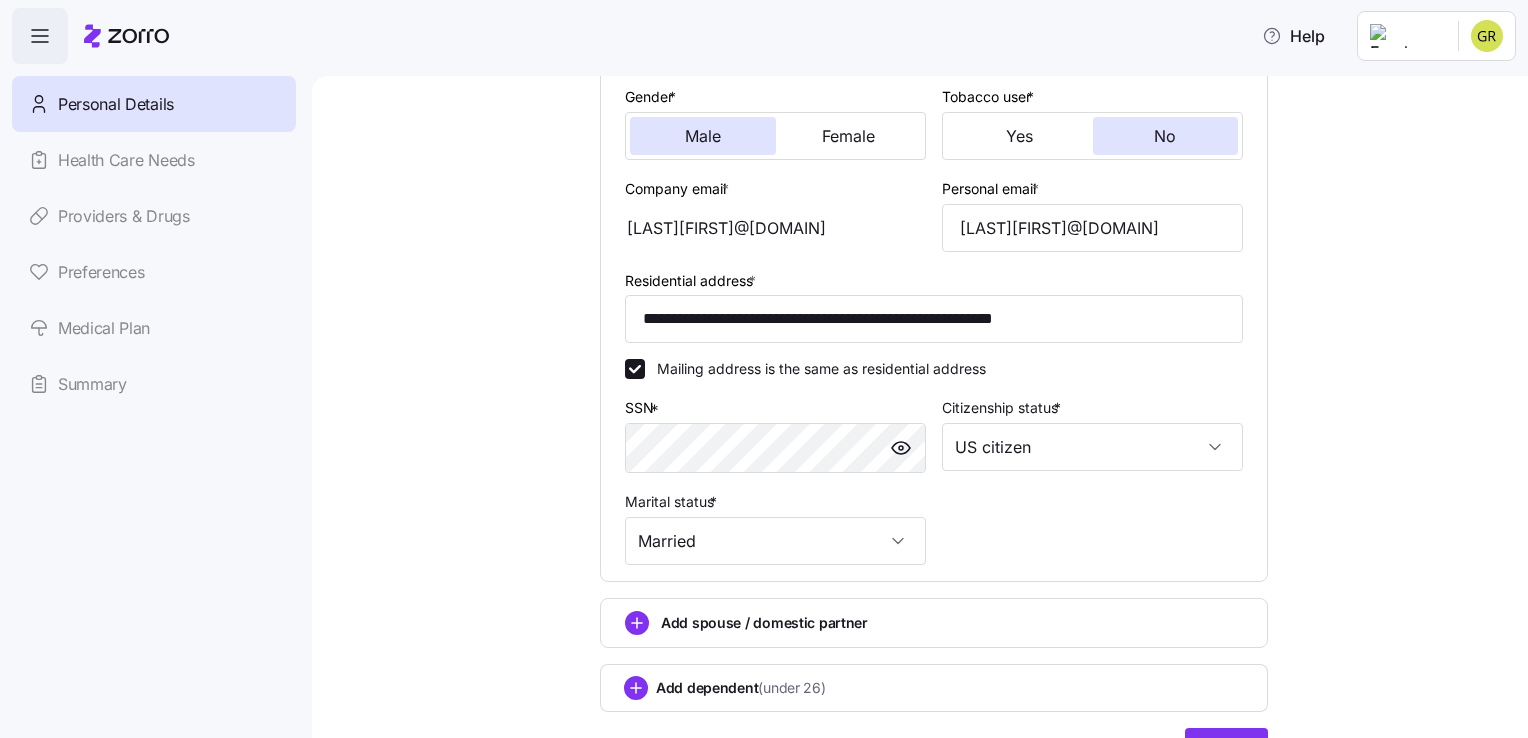 scroll, scrollTop: 387, scrollLeft: 0, axis: vertical 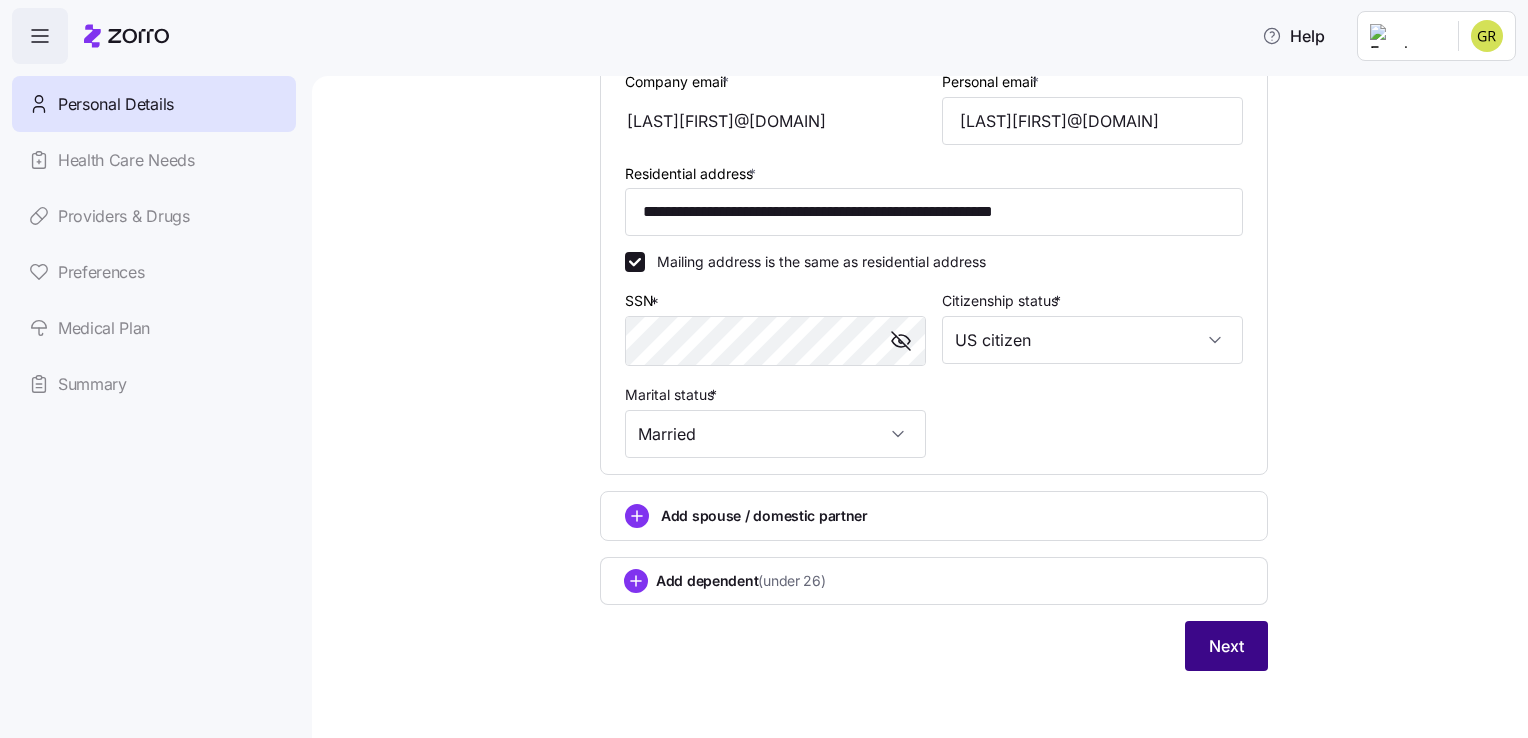 click on "Next" at bounding box center [1226, 646] 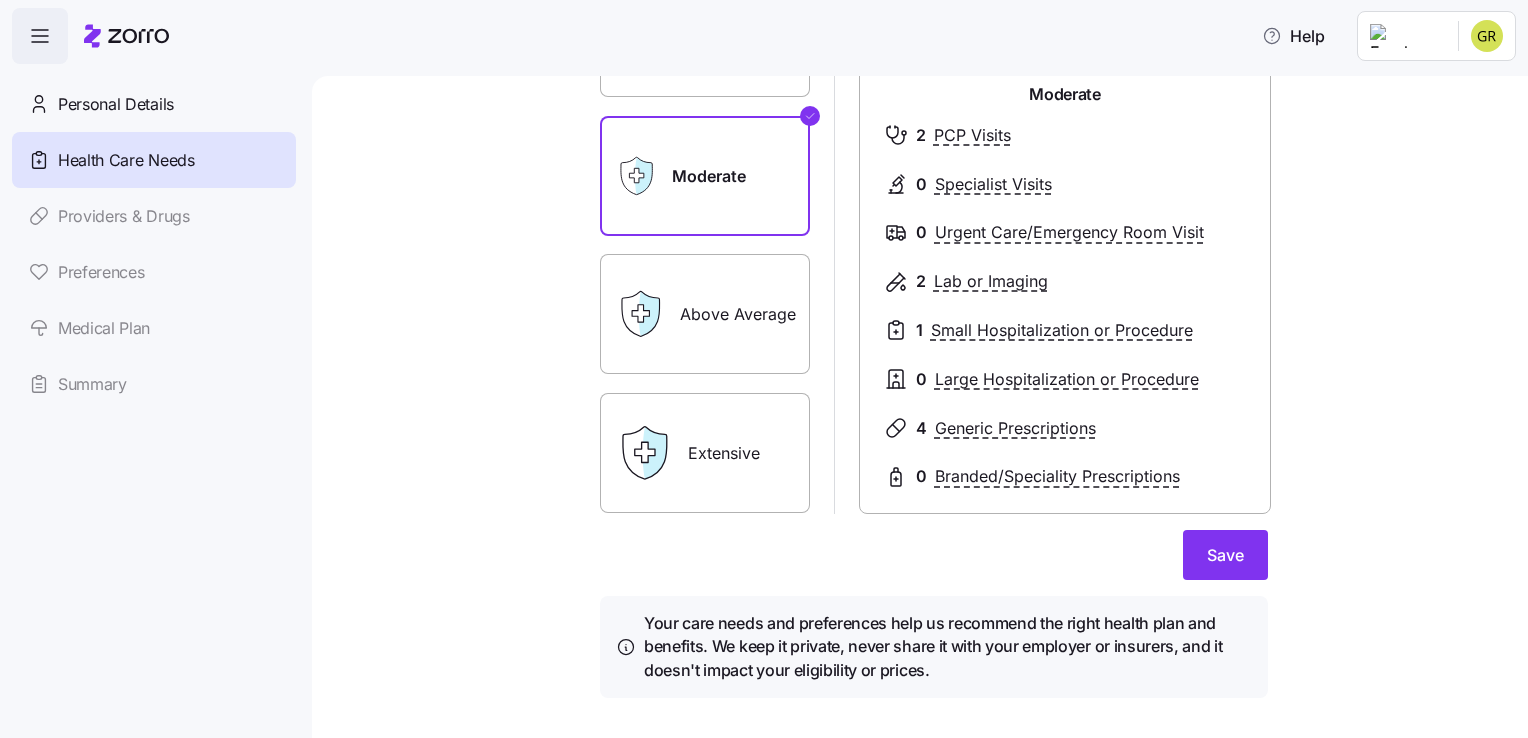 scroll, scrollTop: 241, scrollLeft: 0, axis: vertical 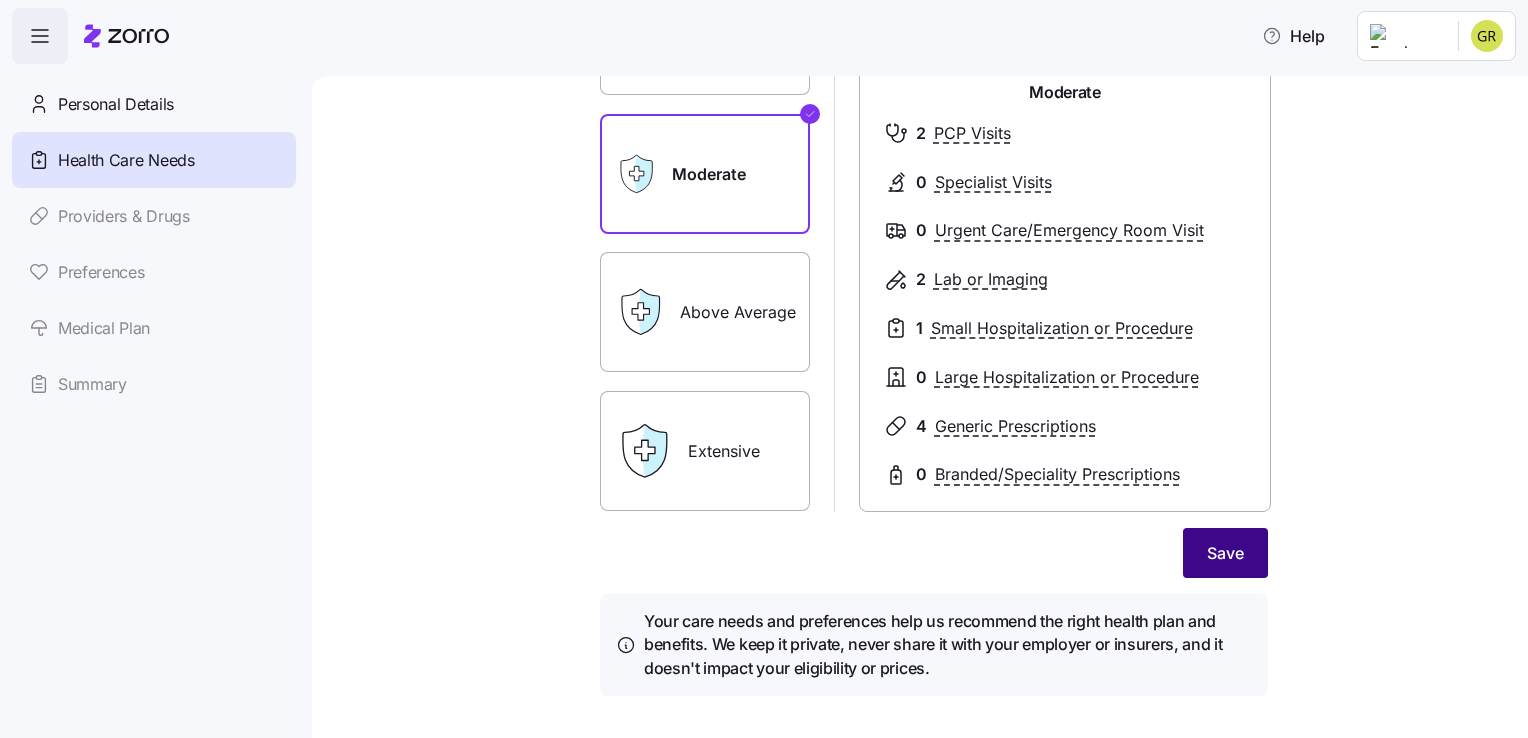 click on "Save" at bounding box center (1225, 553) 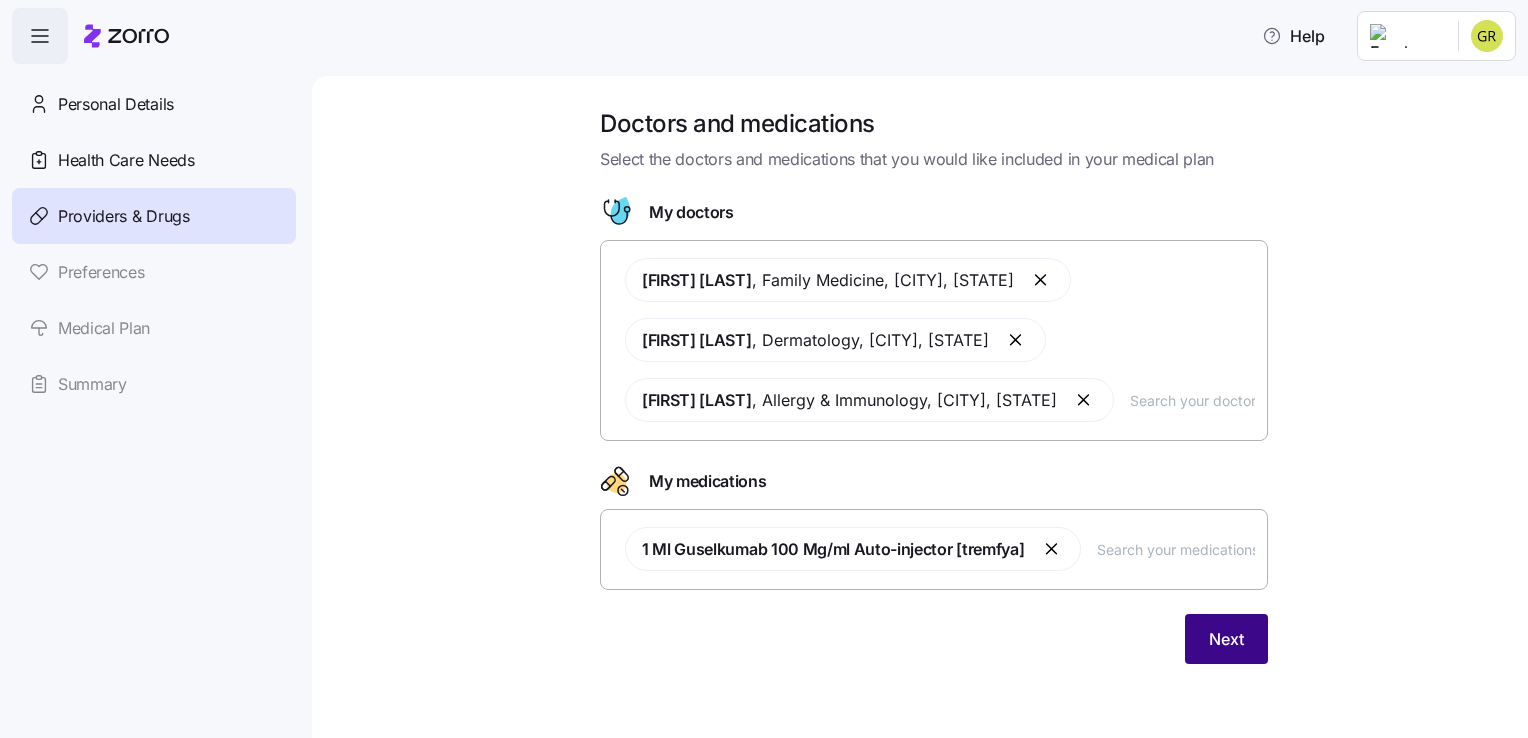 click on "Next" at bounding box center (1226, 639) 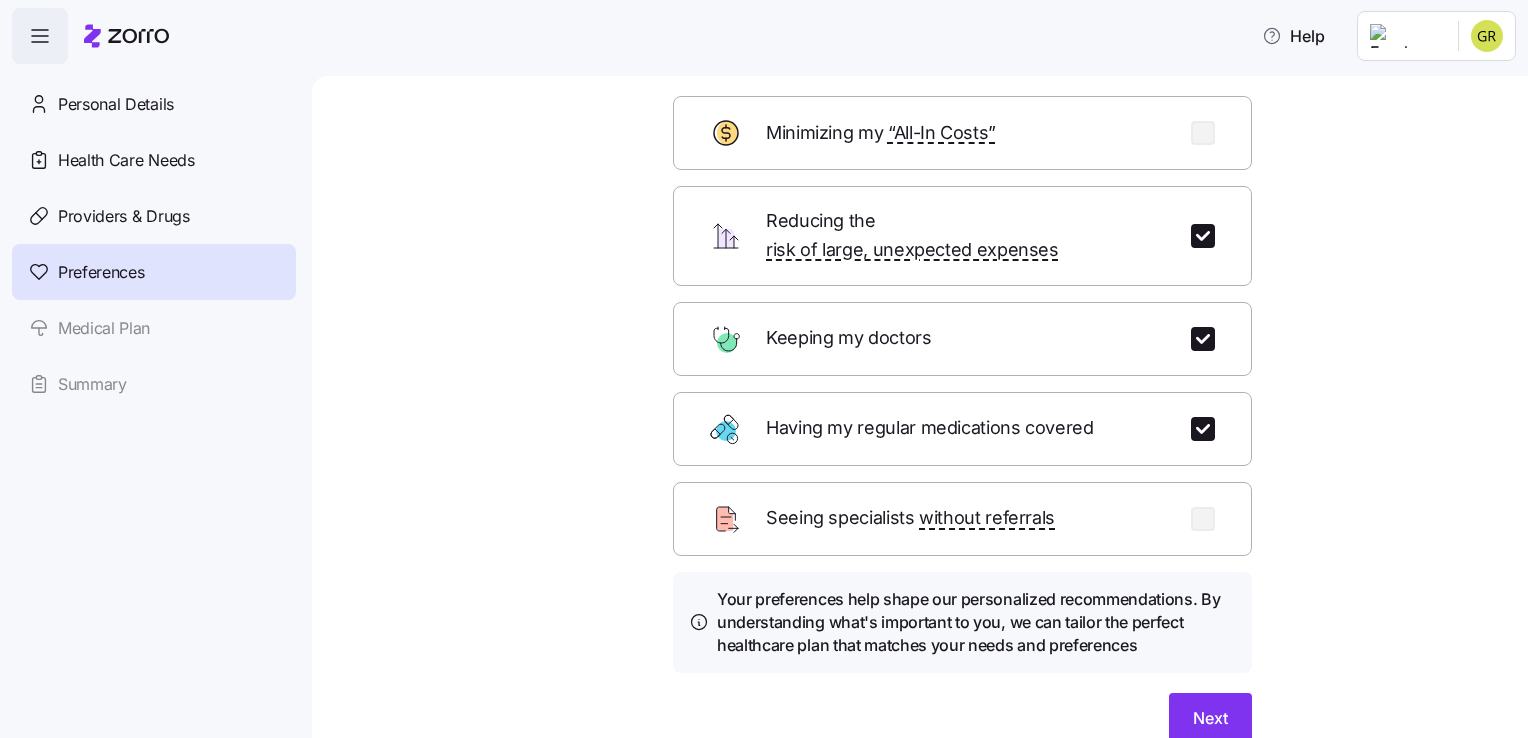 scroll, scrollTop: 173, scrollLeft: 0, axis: vertical 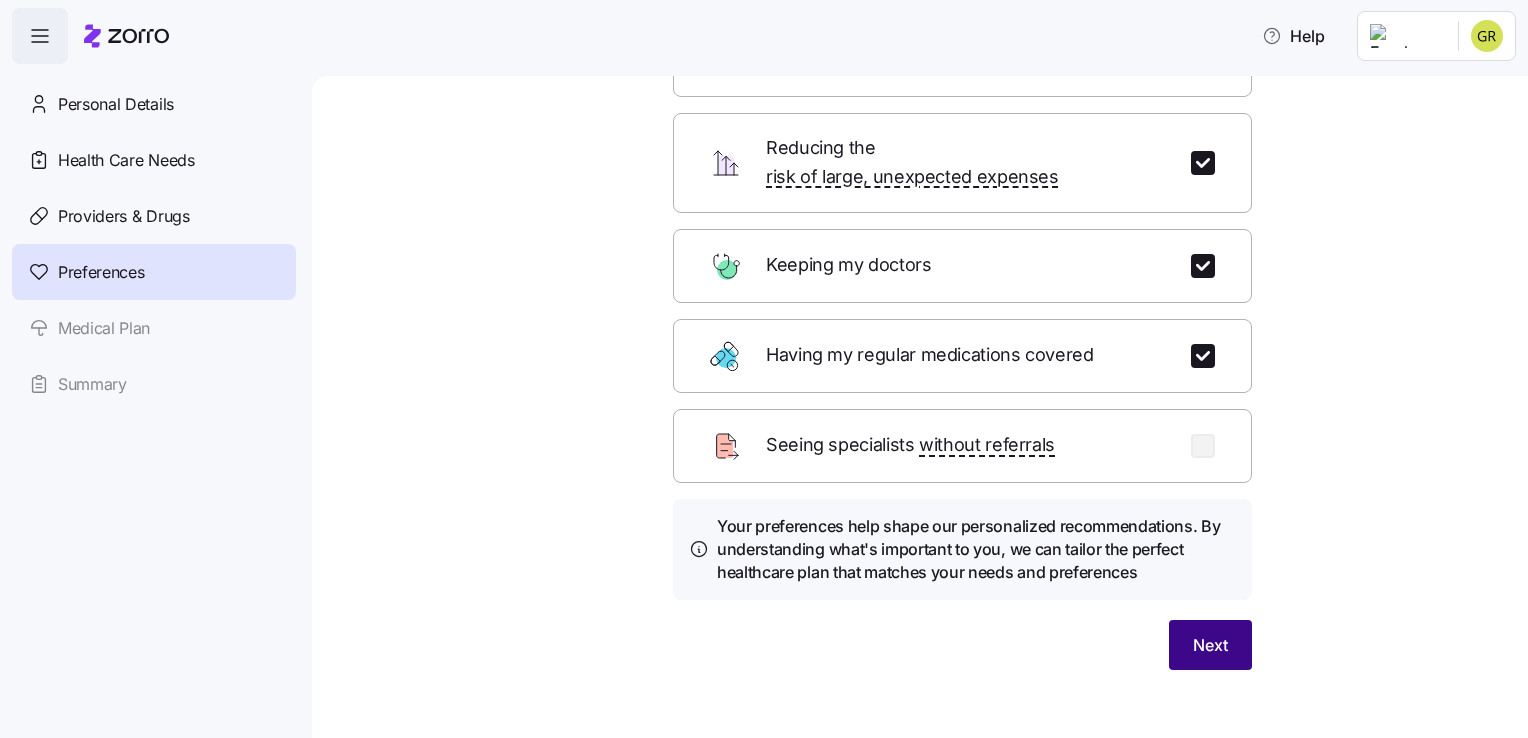 click on "Next" at bounding box center [1210, 645] 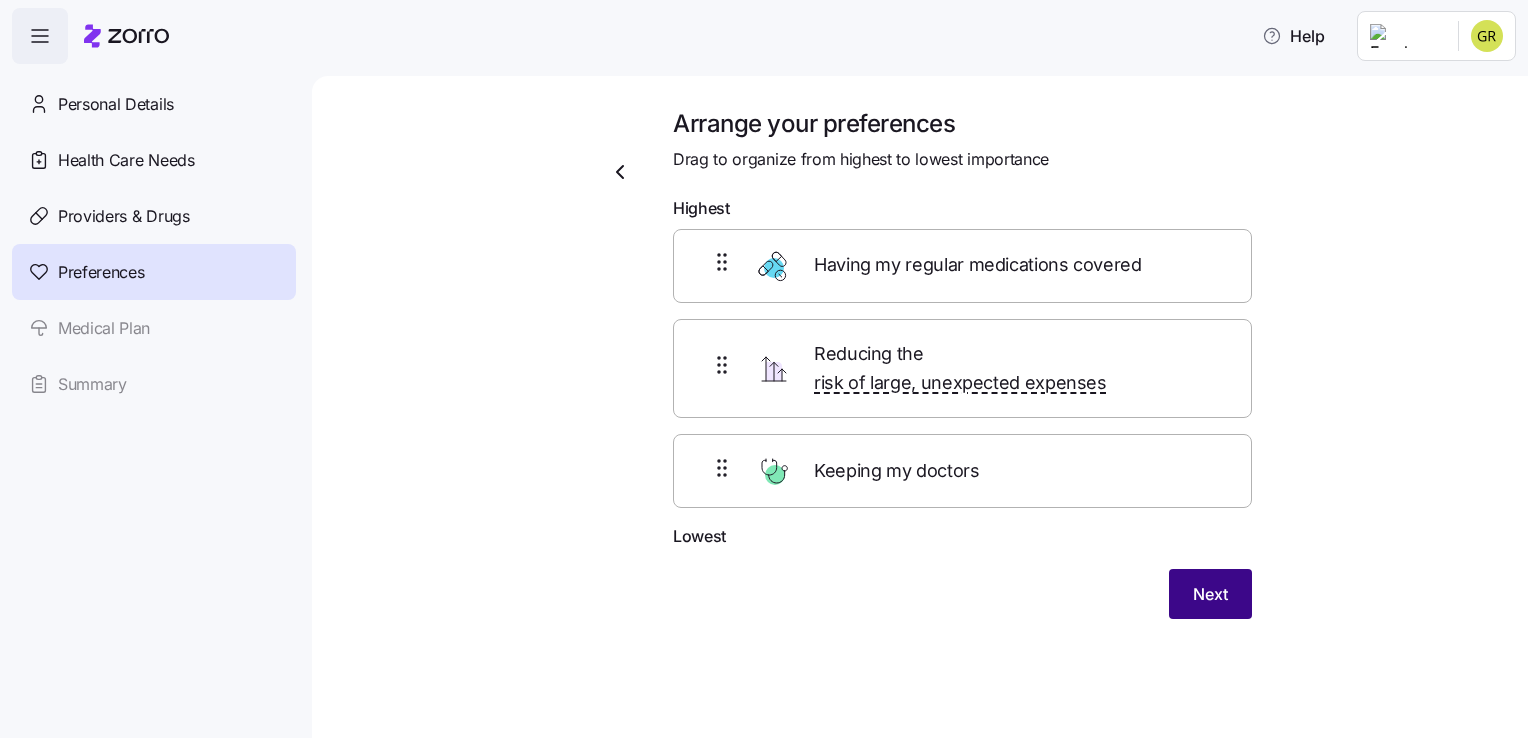 scroll, scrollTop: 0, scrollLeft: 0, axis: both 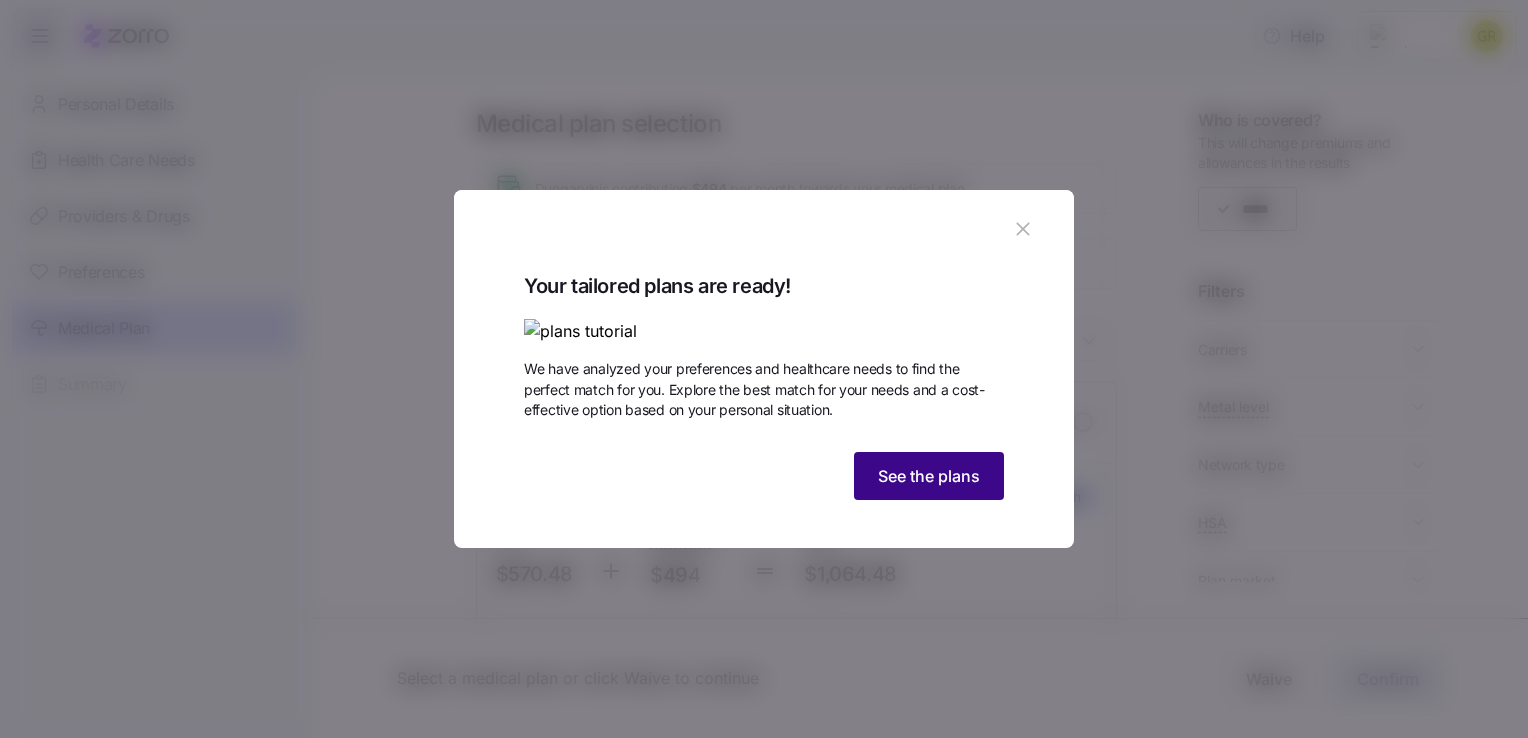 click on "See the plans" at bounding box center (929, 476) 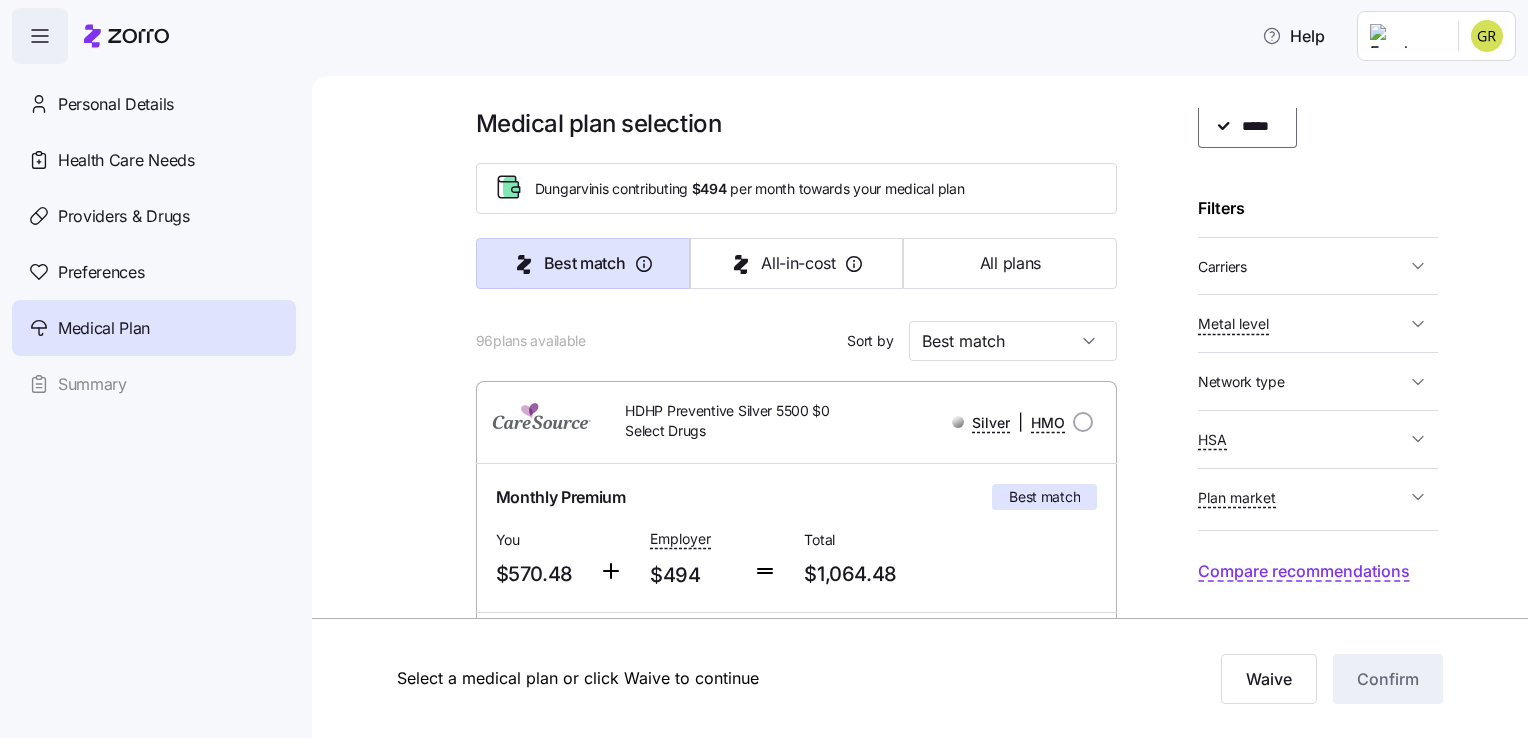 scroll, scrollTop: 0, scrollLeft: 0, axis: both 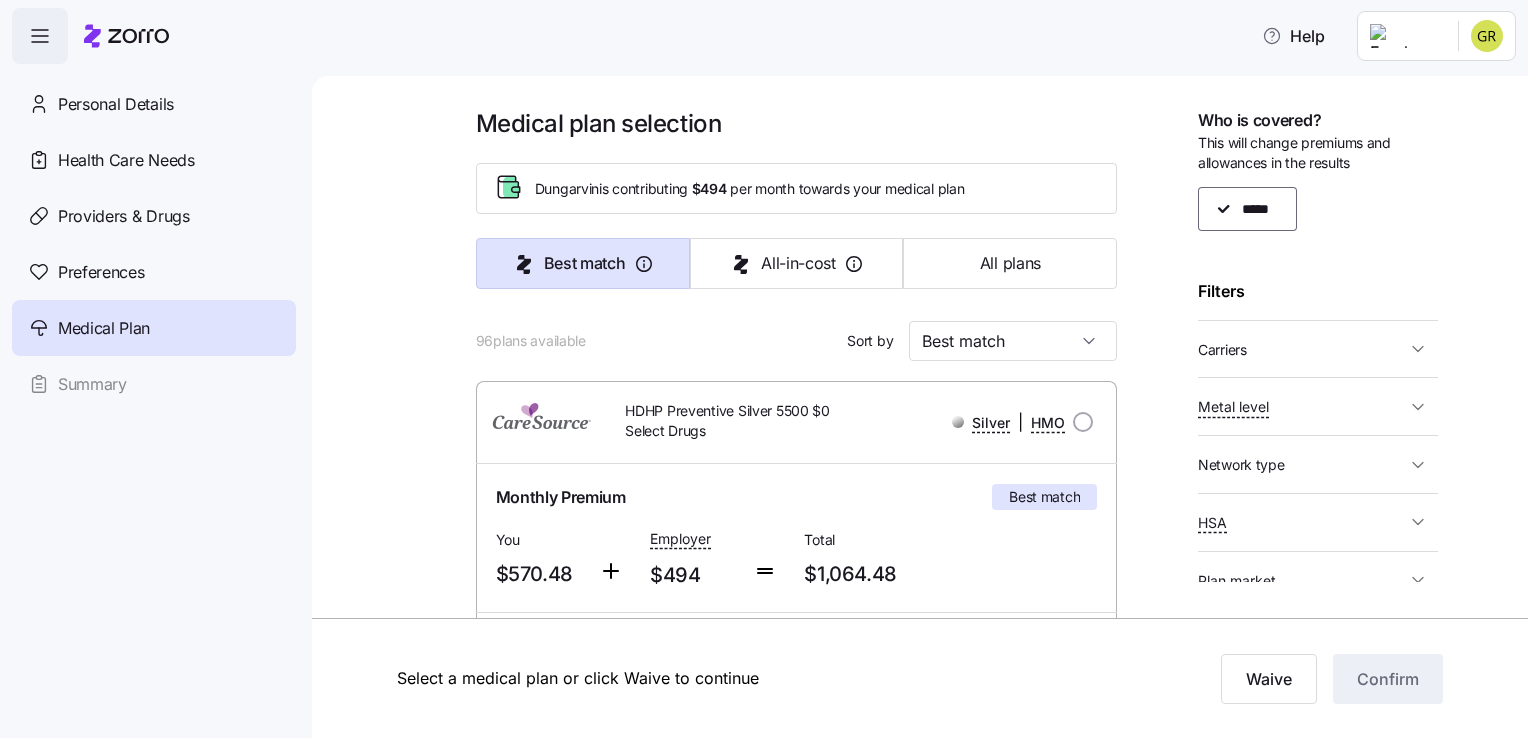 click on "Filters" at bounding box center [1318, 291] 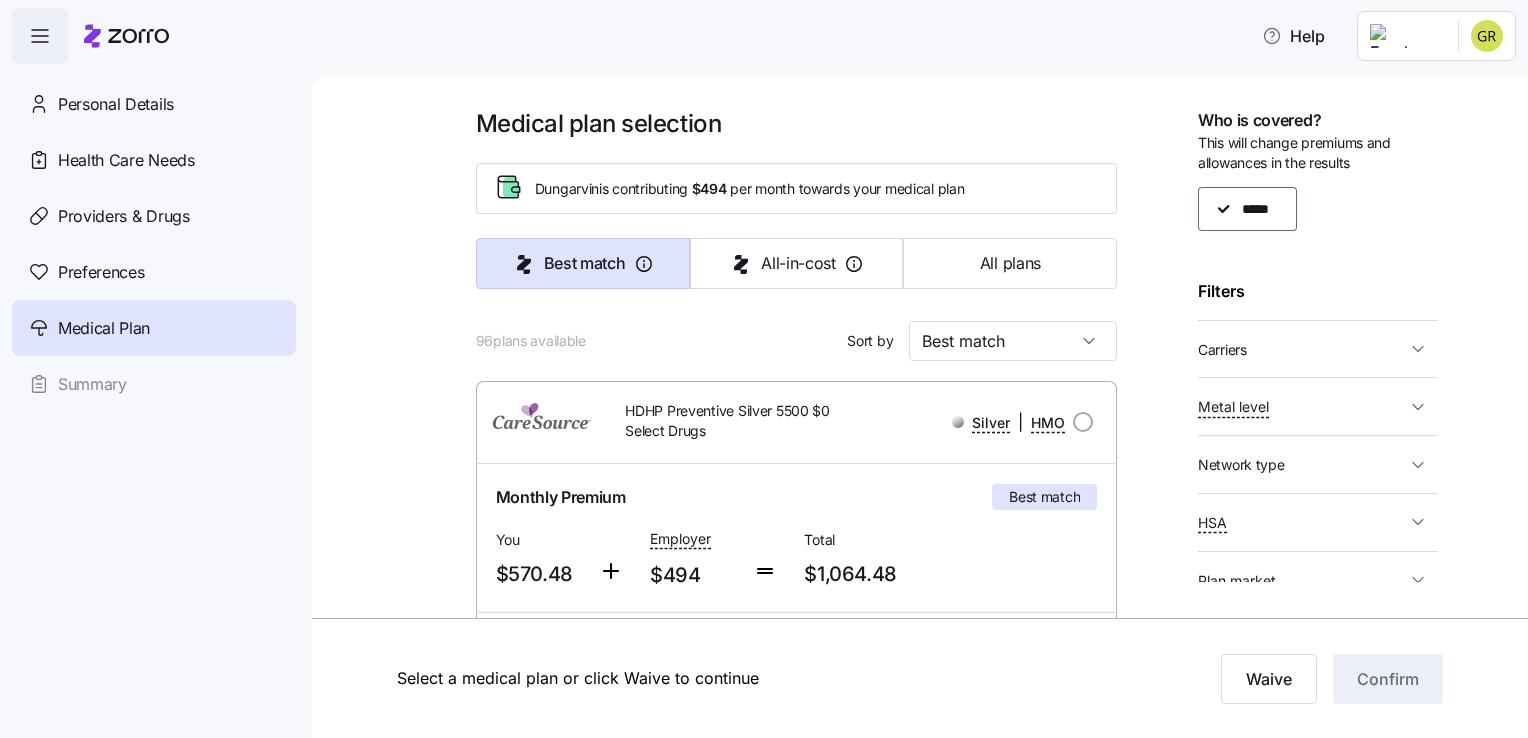 click on "Who is covered? This will change premiums and allowances in the results ***** Filters Carriers Anthem CareSource Ambetter Metal level Bronze Expanded Bronze Silver Gold Platinum Network type HMO POS EPO PPO HSA Yes No Plan market Off exchange only Both markets Compare recommendations" at bounding box center (1318, 345) 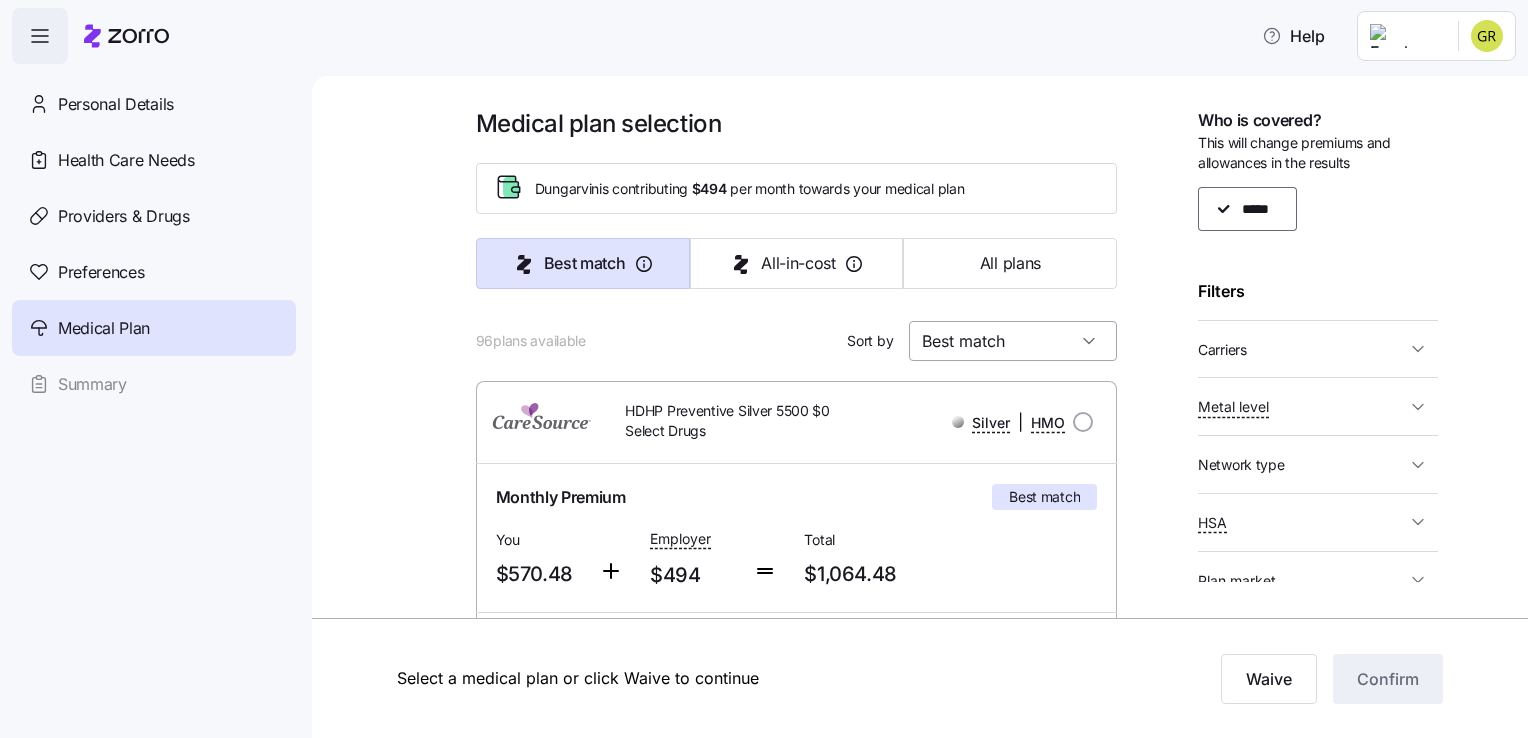 click on "Best match" at bounding box center [1013, 341] 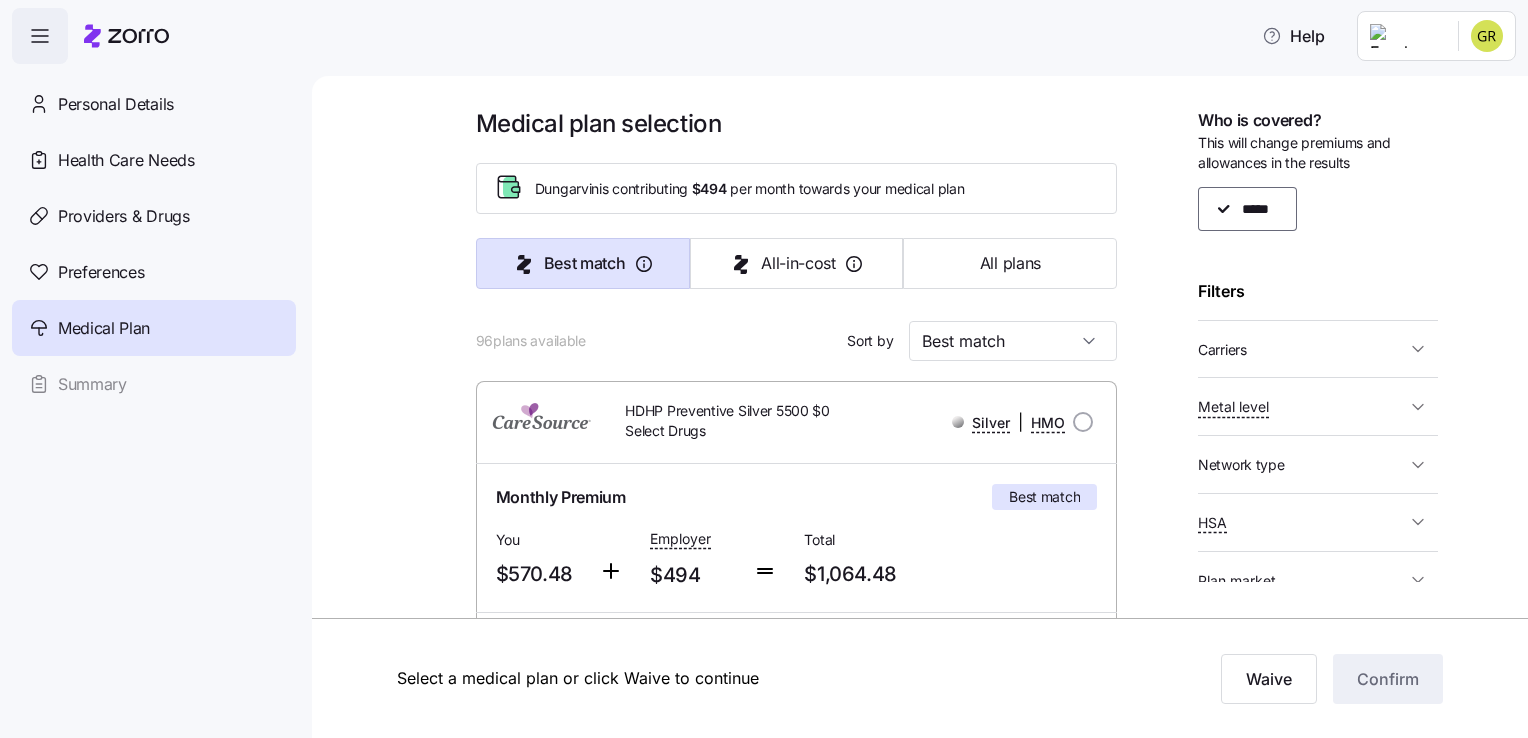 click on "Filters" at bounding box center [1318, 291] 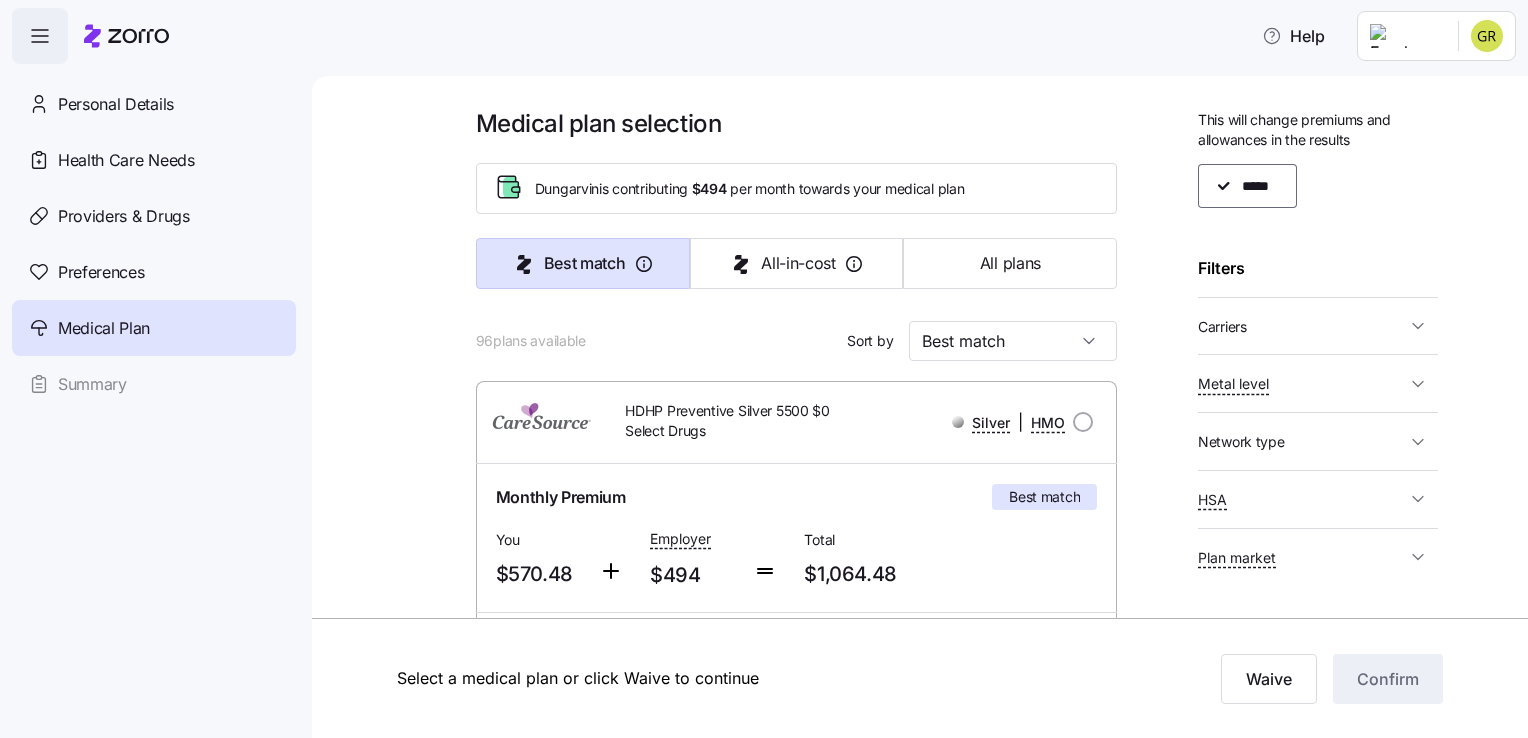 scroll, scrollTop: 22, scrollLeft: 0, axis: vertical 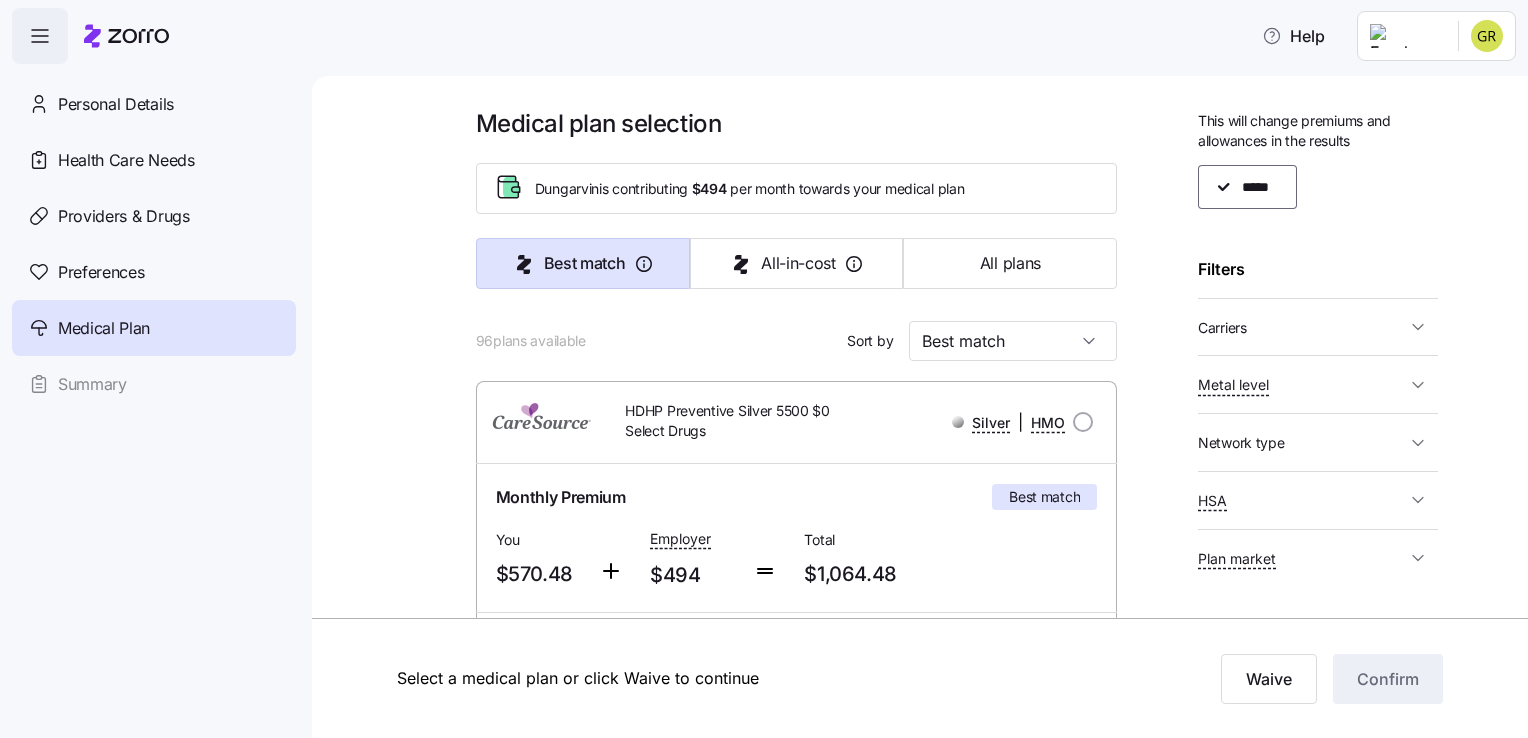 click on "Metal level" at bounding box center [1302, 384] 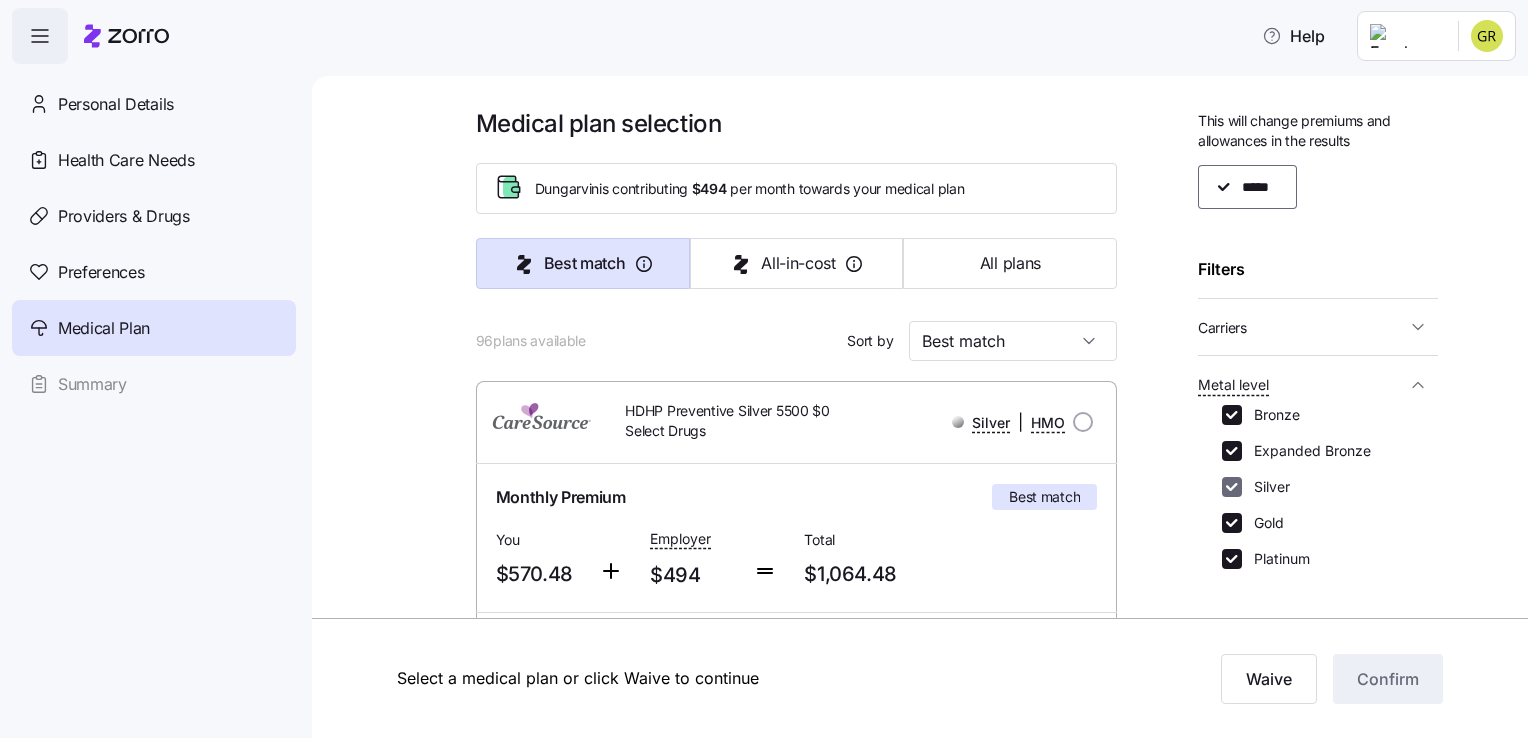 click on "Silver" at bounding box center [1232, 487] 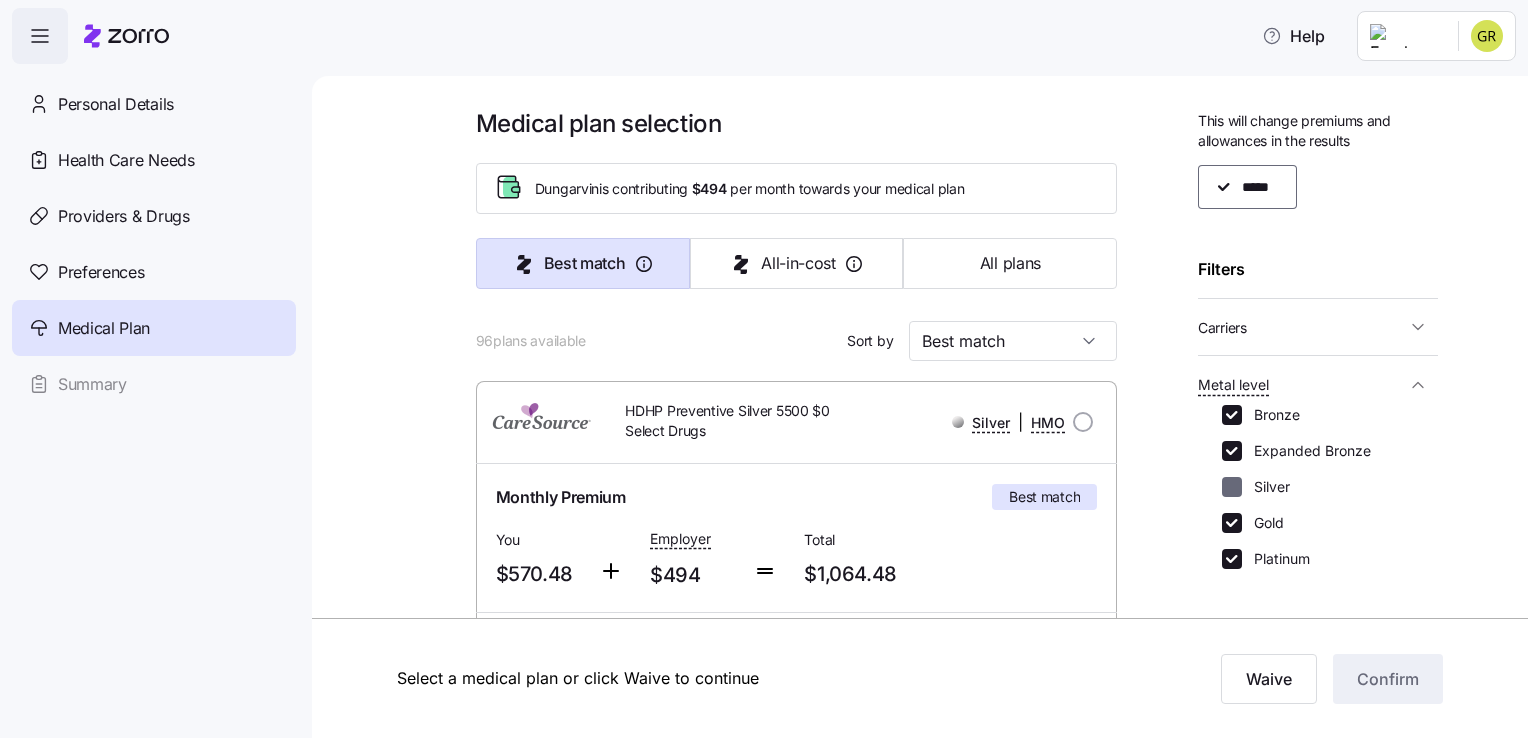 checkbox on "false" 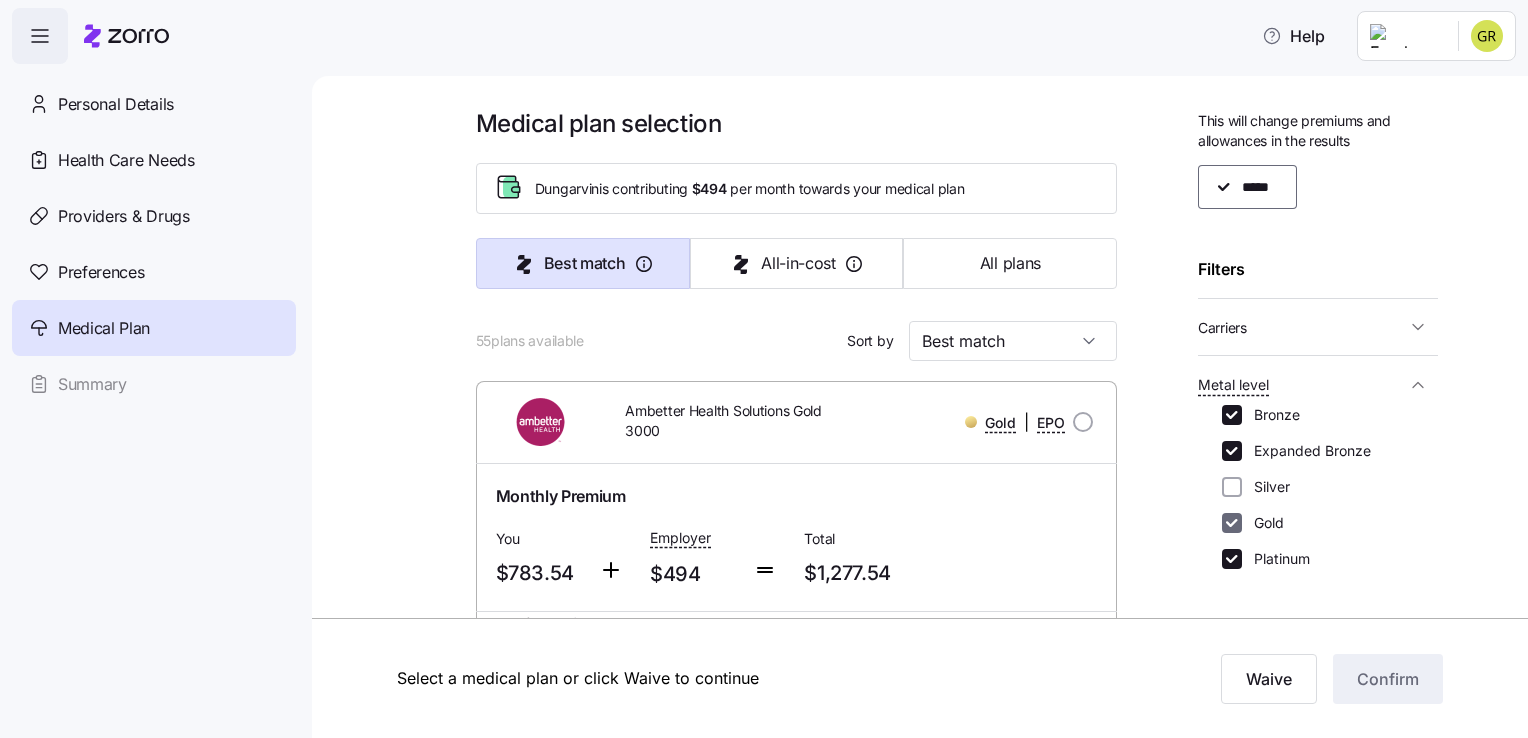 click on "Gold" at bounding box center [1232, 523] 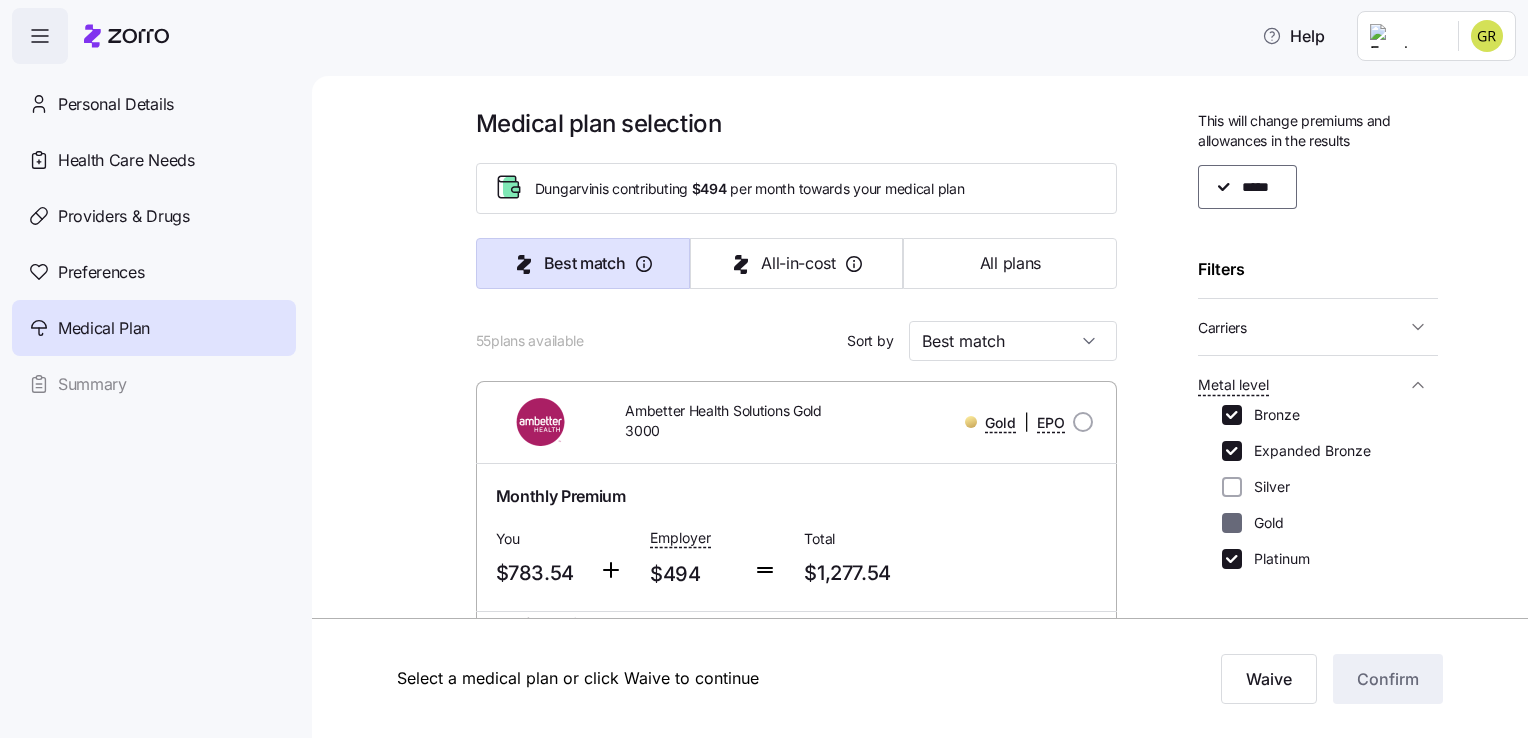 checkbox on "false" 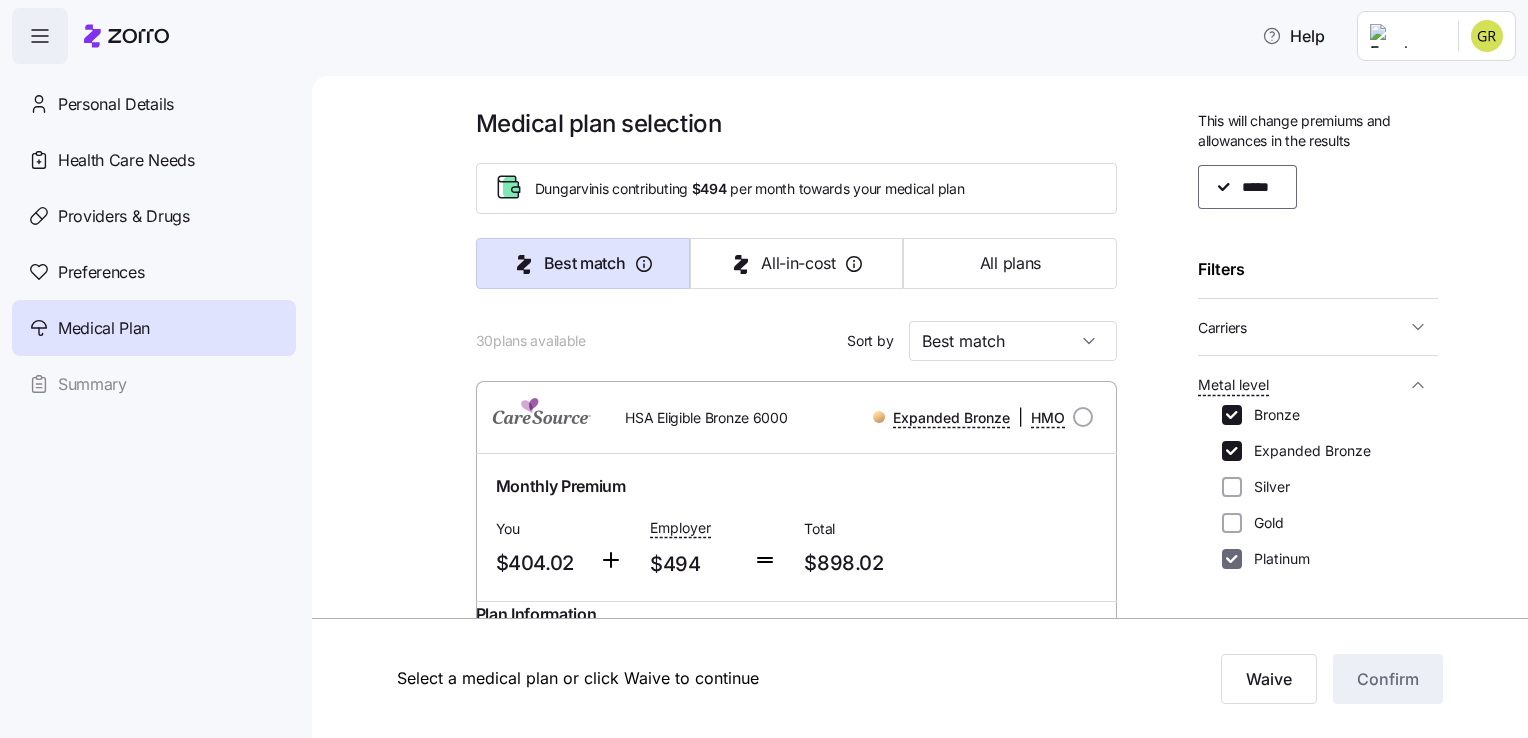 click on "Platinum" at bounding box center [1232, 559] 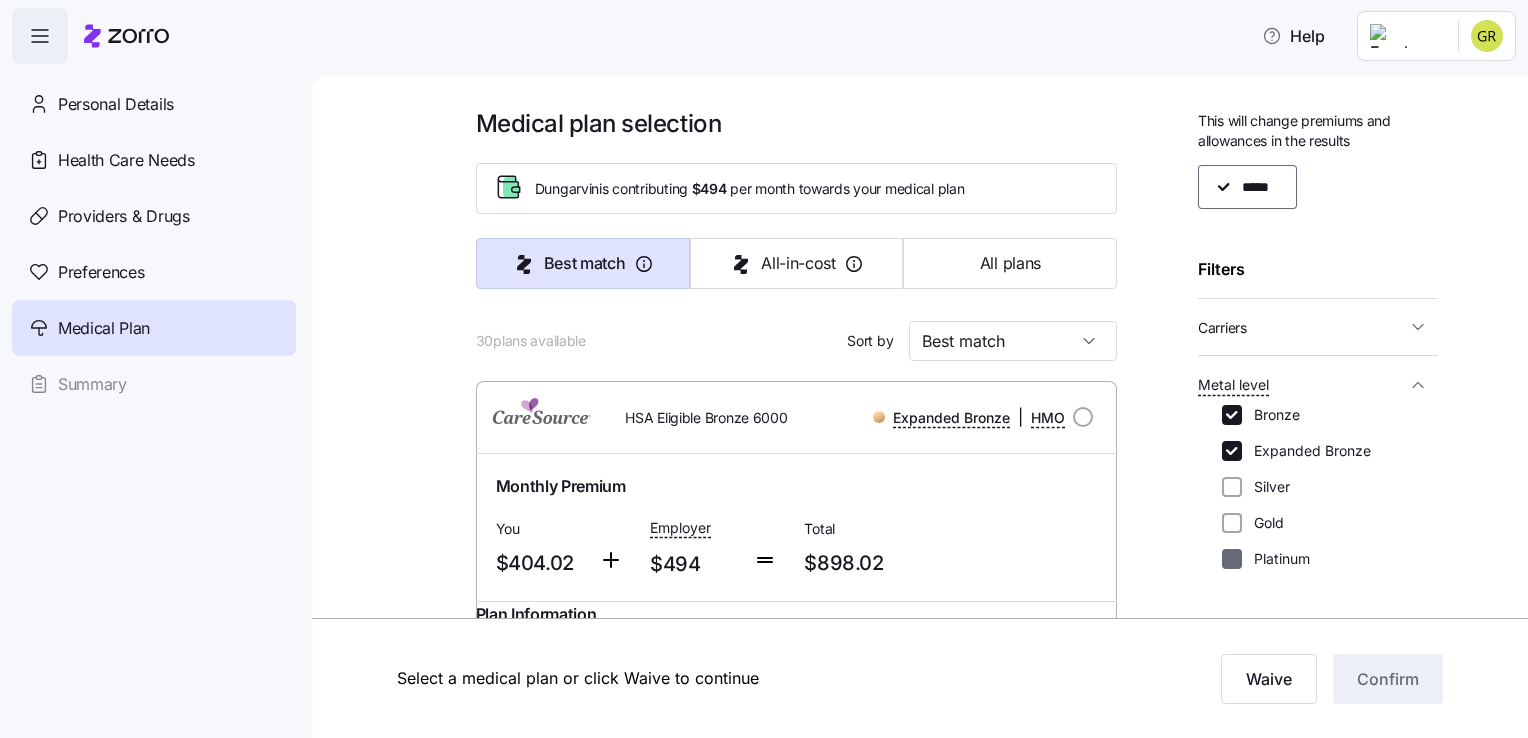 checkbox on "false" 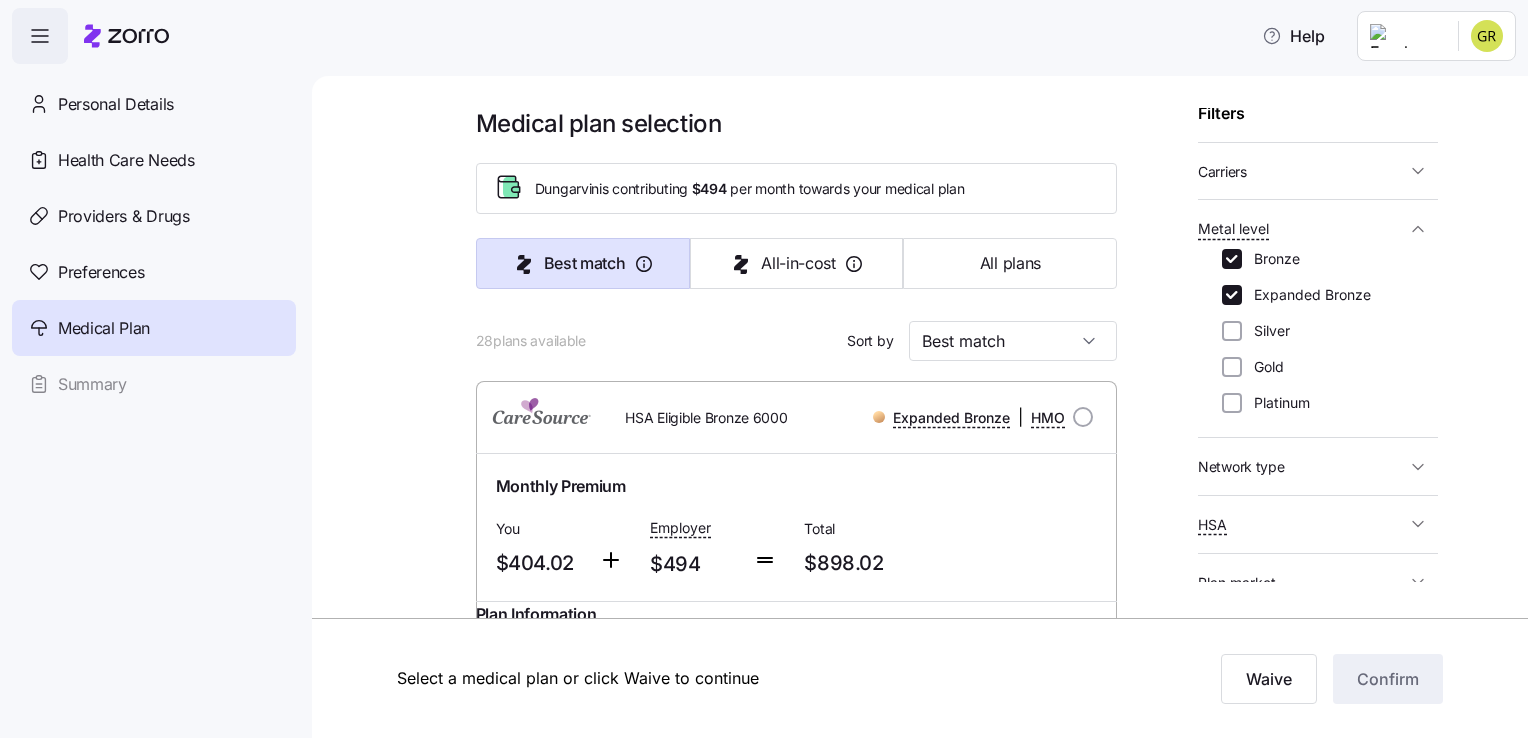 scroll, scrollTop: 0, scrollLeft: 0, axis: both 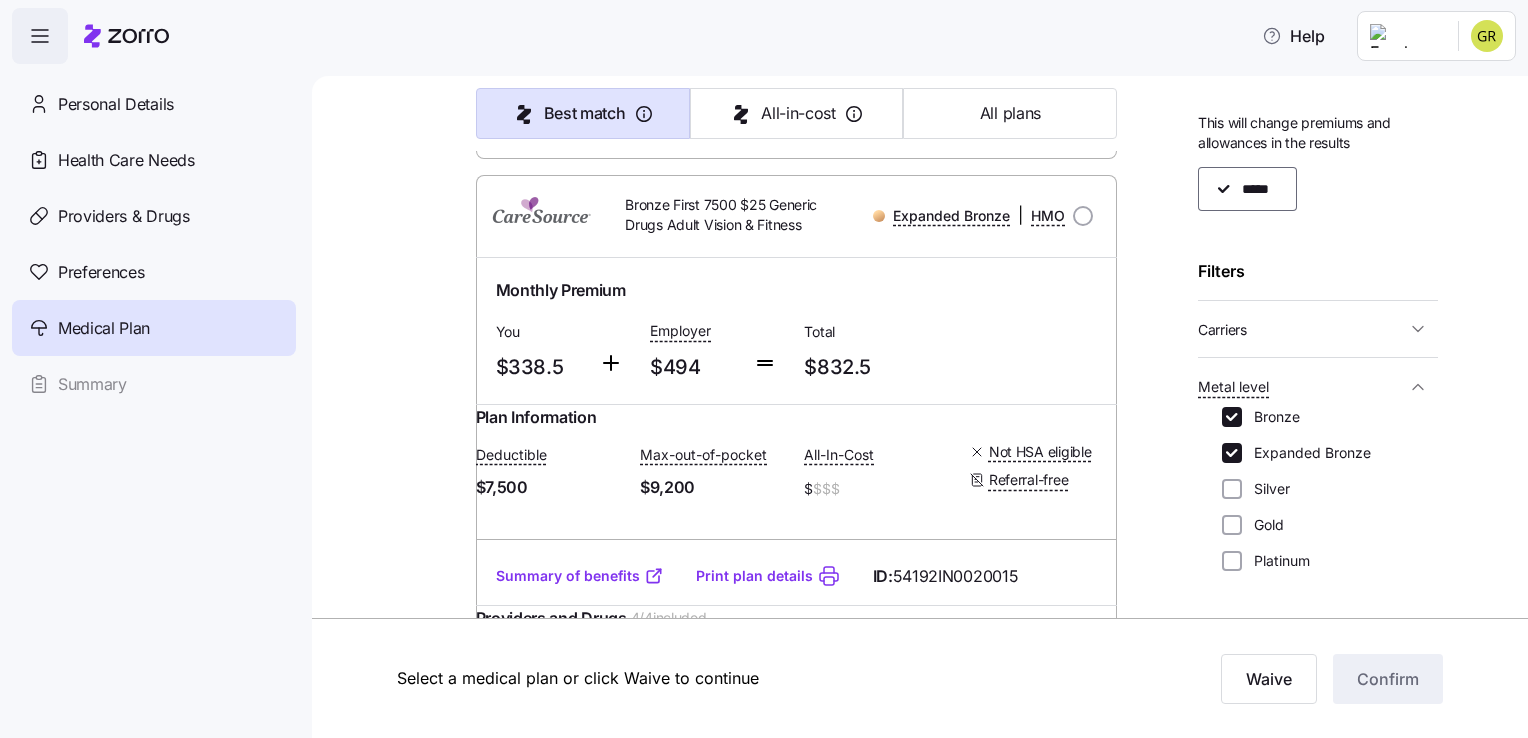 click on "Bronze First 7500 $25 Generic Drugs" at bounding box center [732, -457] 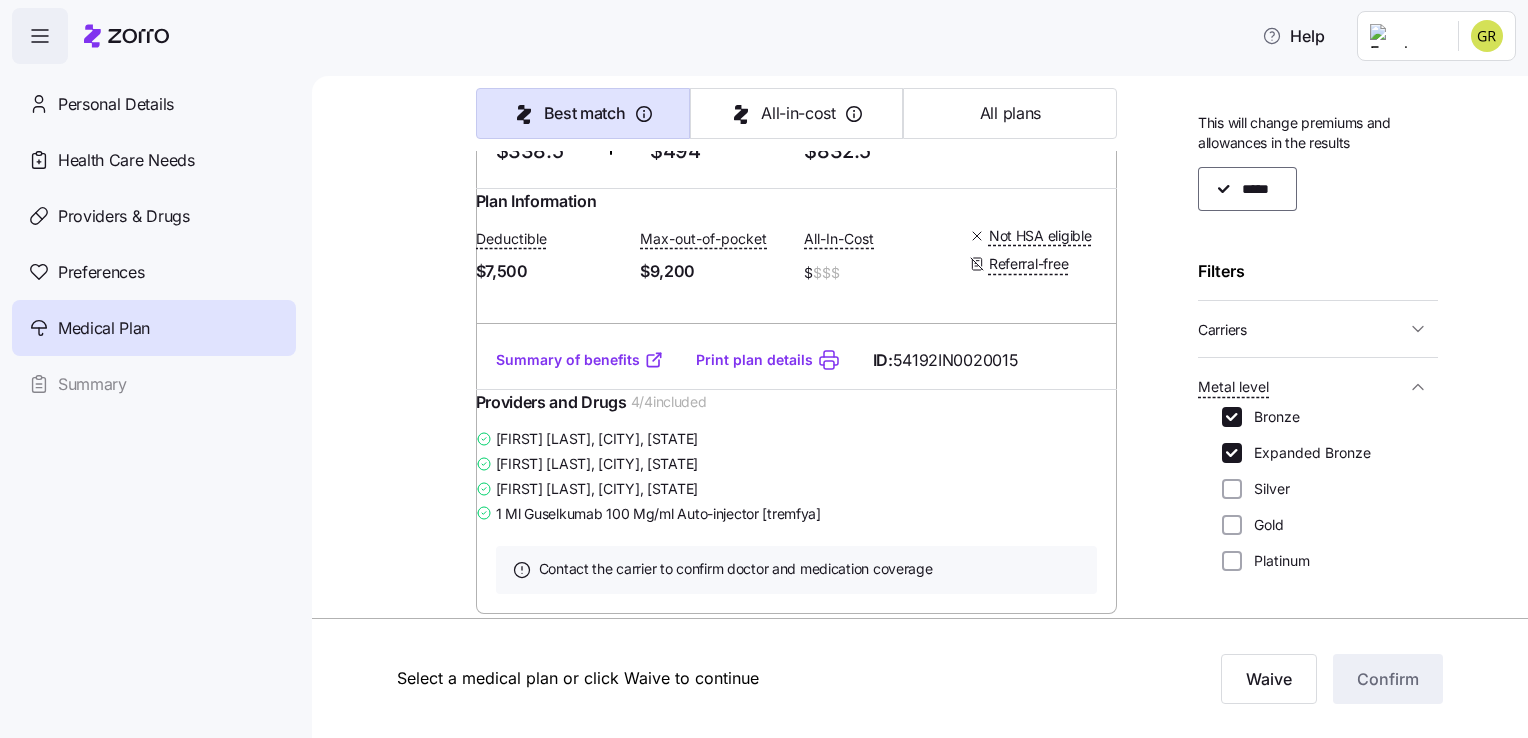 scroll, scrollTop: 8511, scrollLeft: 0, axis: vertical 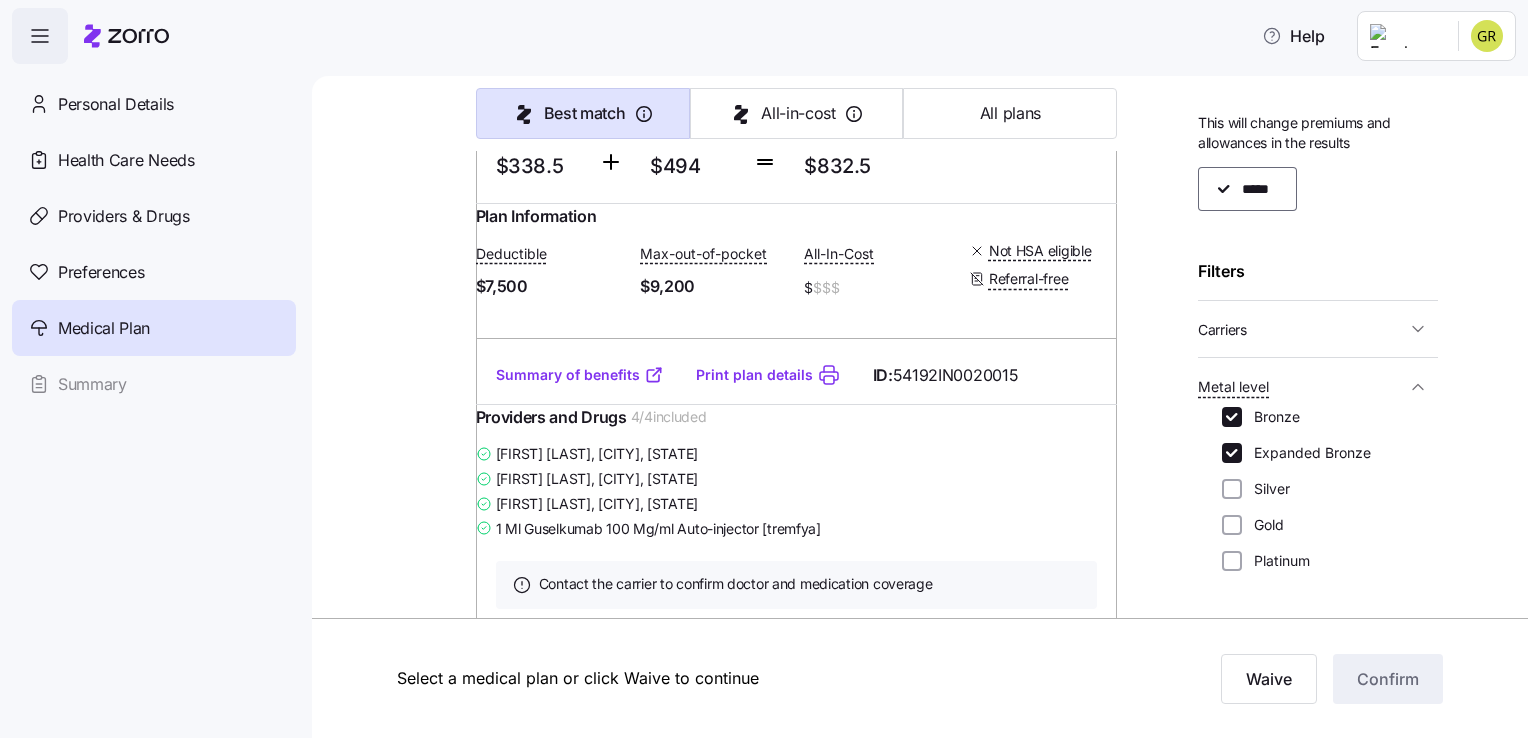 click on "Print plan details" at bounding box center (754, -296) 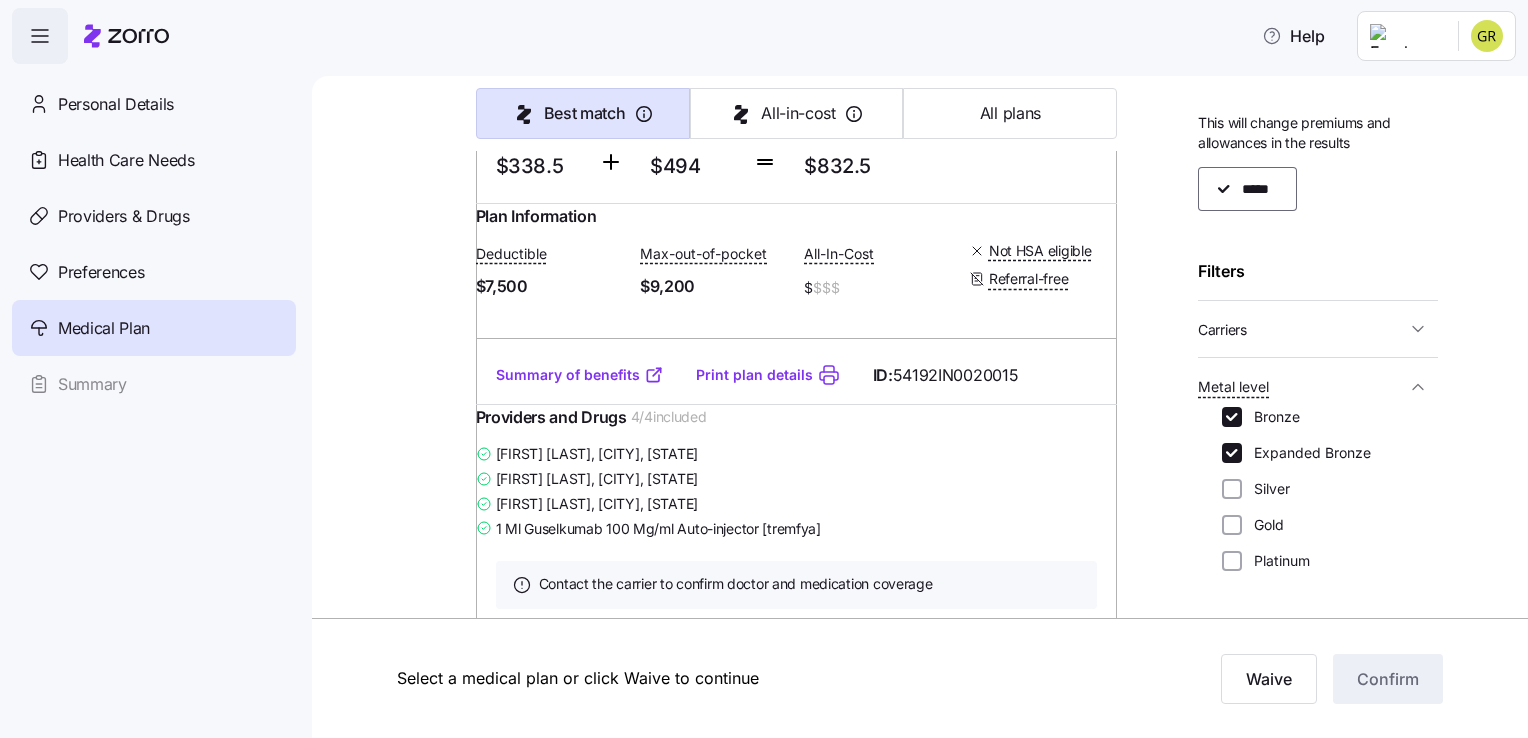 click on "Summary of benefits" at bounding box center [580, -296] 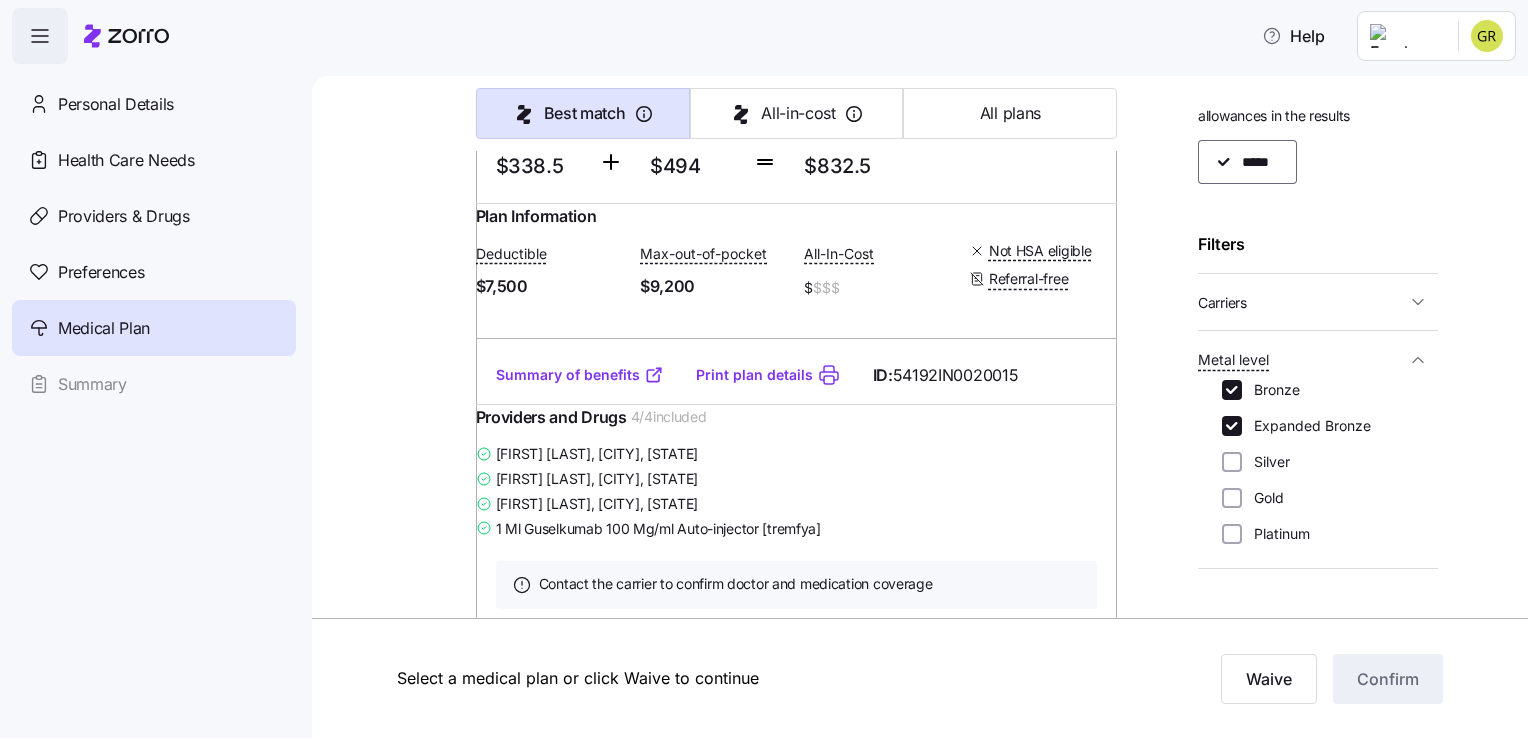 scroll, scrollTop: 48, scrollLeft: 0, axis: vertical 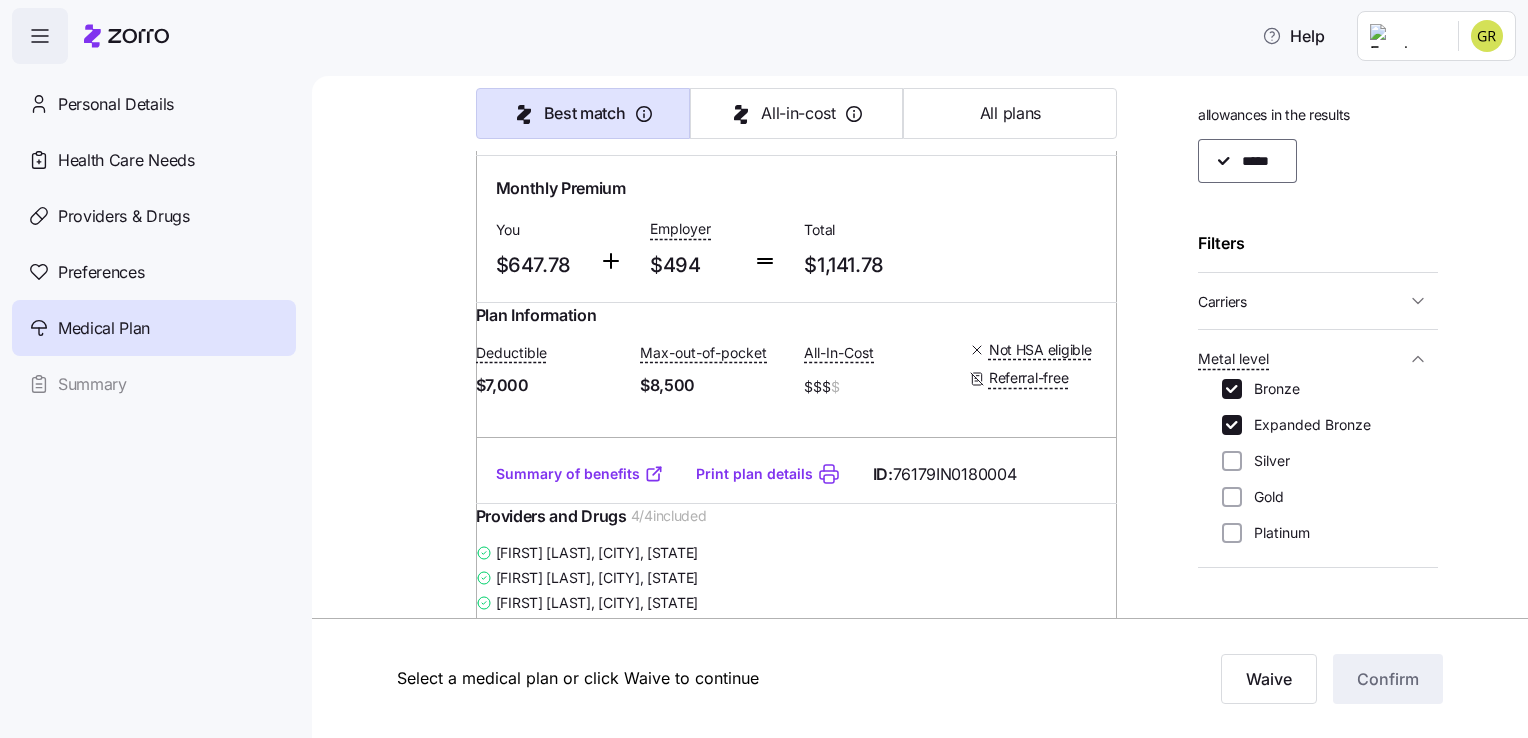 click on "Who is covered? This will change premiums and allowances in the results ***** Filters Carriers Anthem CareSource Ambetter Metal level Bronze Expanded Bronze Silver Gold Platinum Network type HMO POS EPO PPO HSA Yes No Plan market Off exchange only Both markets Compare recommendations" at bounding box center (1318, 345) 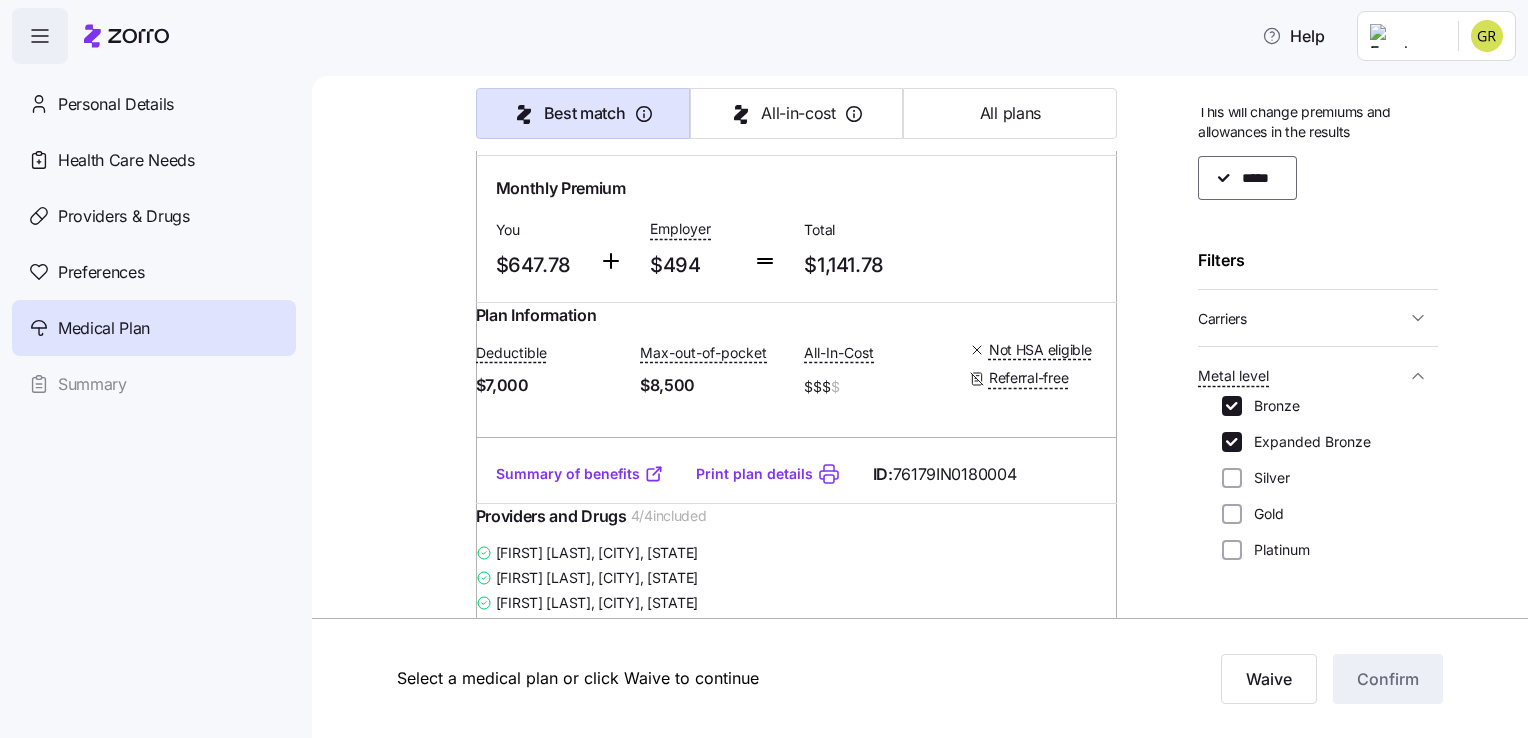 scroll, scrollTop: 32, scrollLeft: 0, axis: vertical 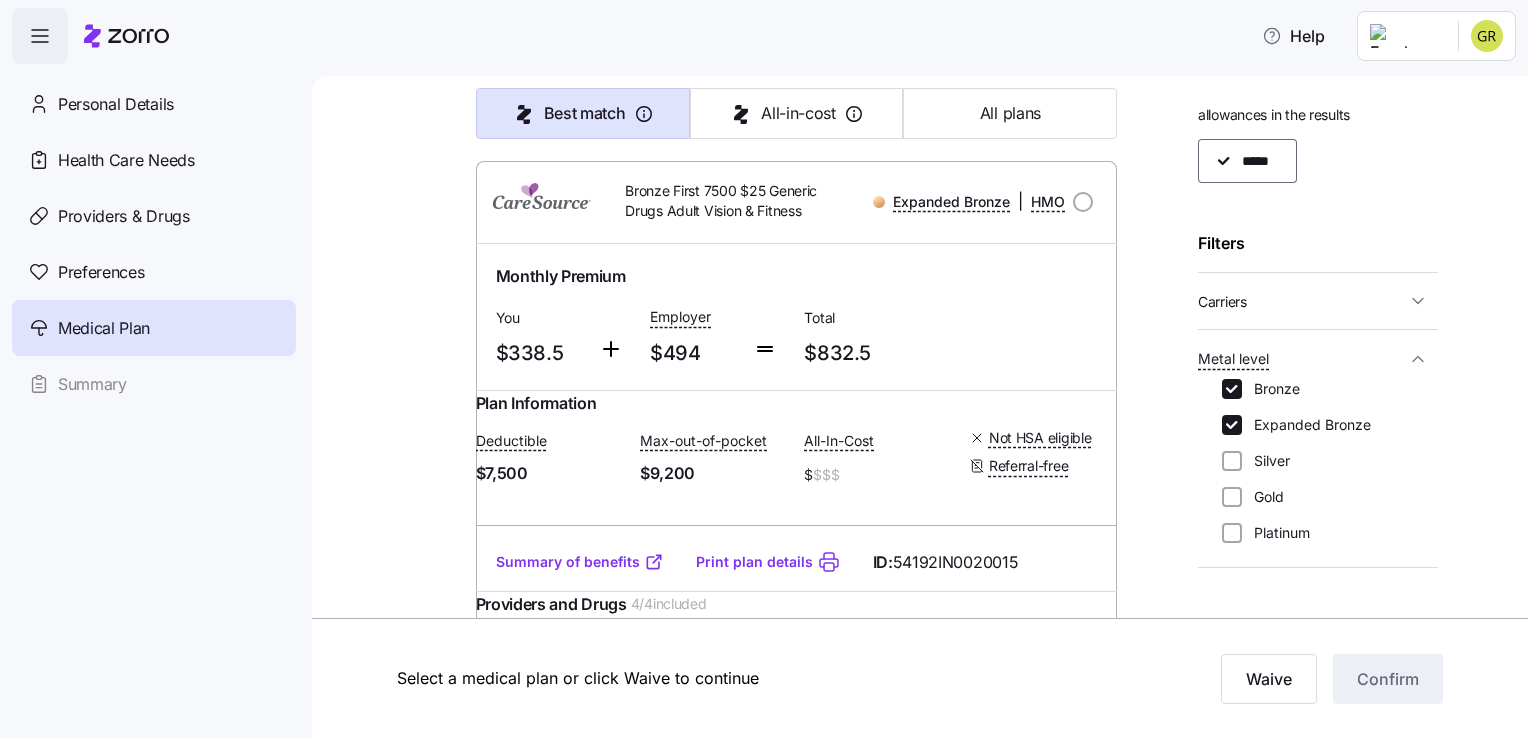 click at bounding box center [543, -469] 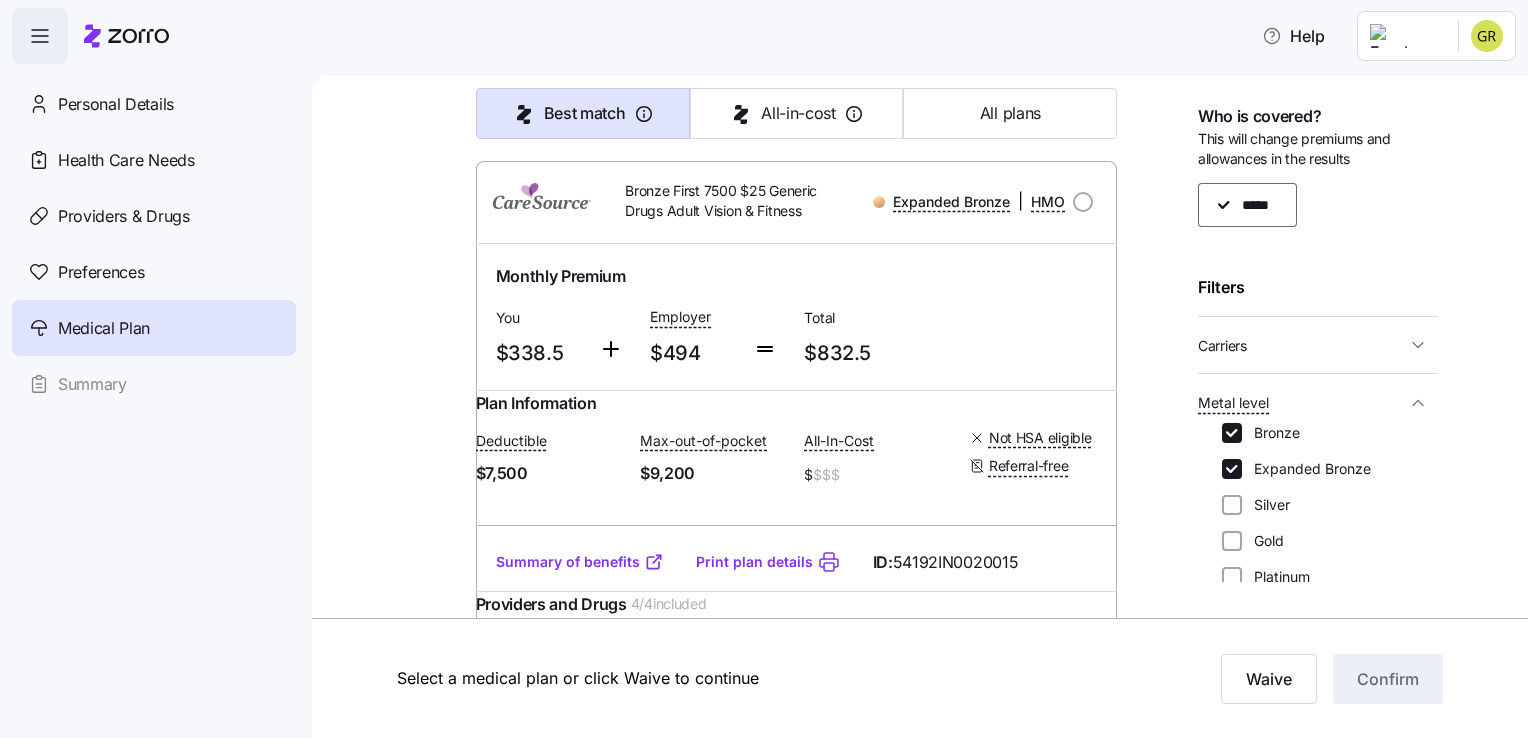 scroll, scrollTop: 0, scrollLeft: 0, axis: both 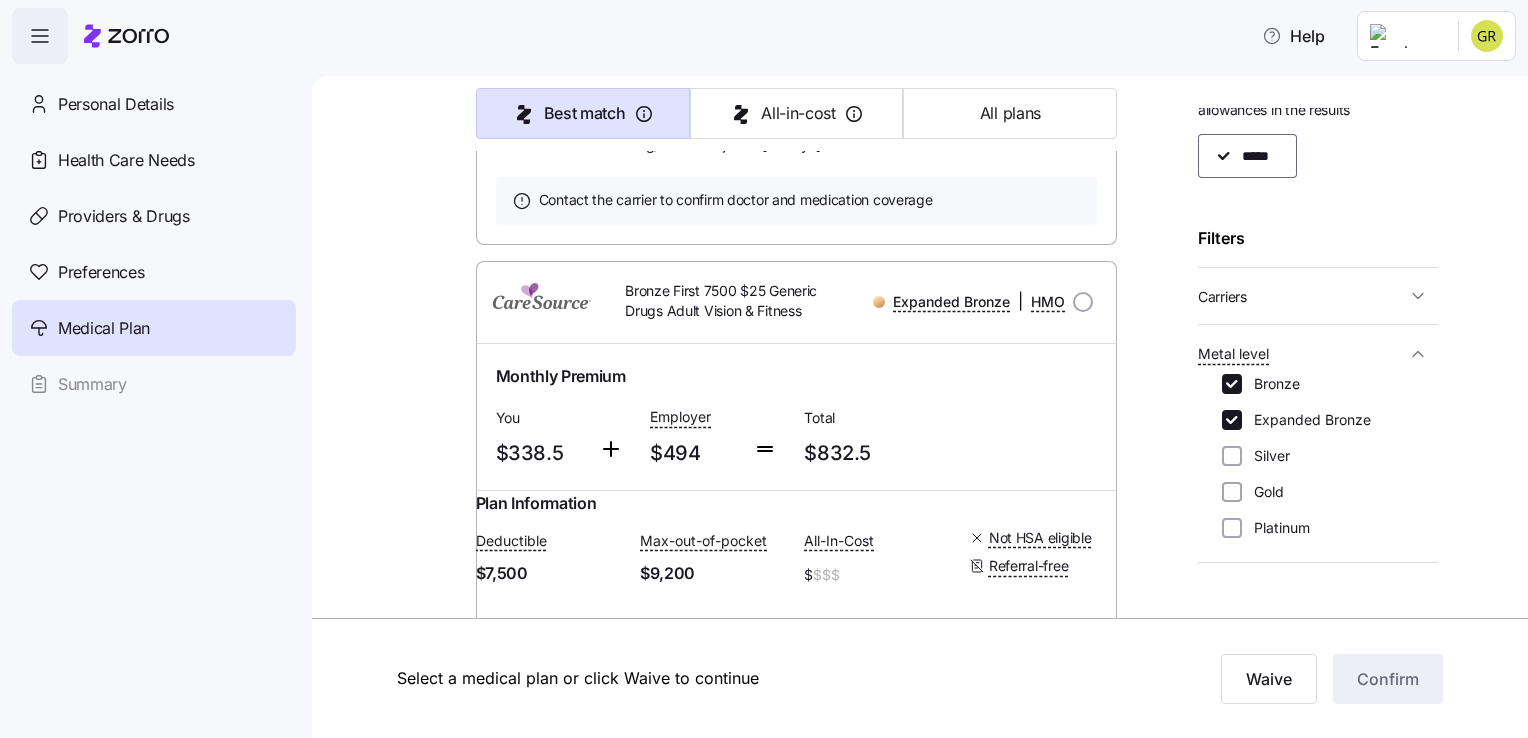 click at bounding box center [1083, -369] 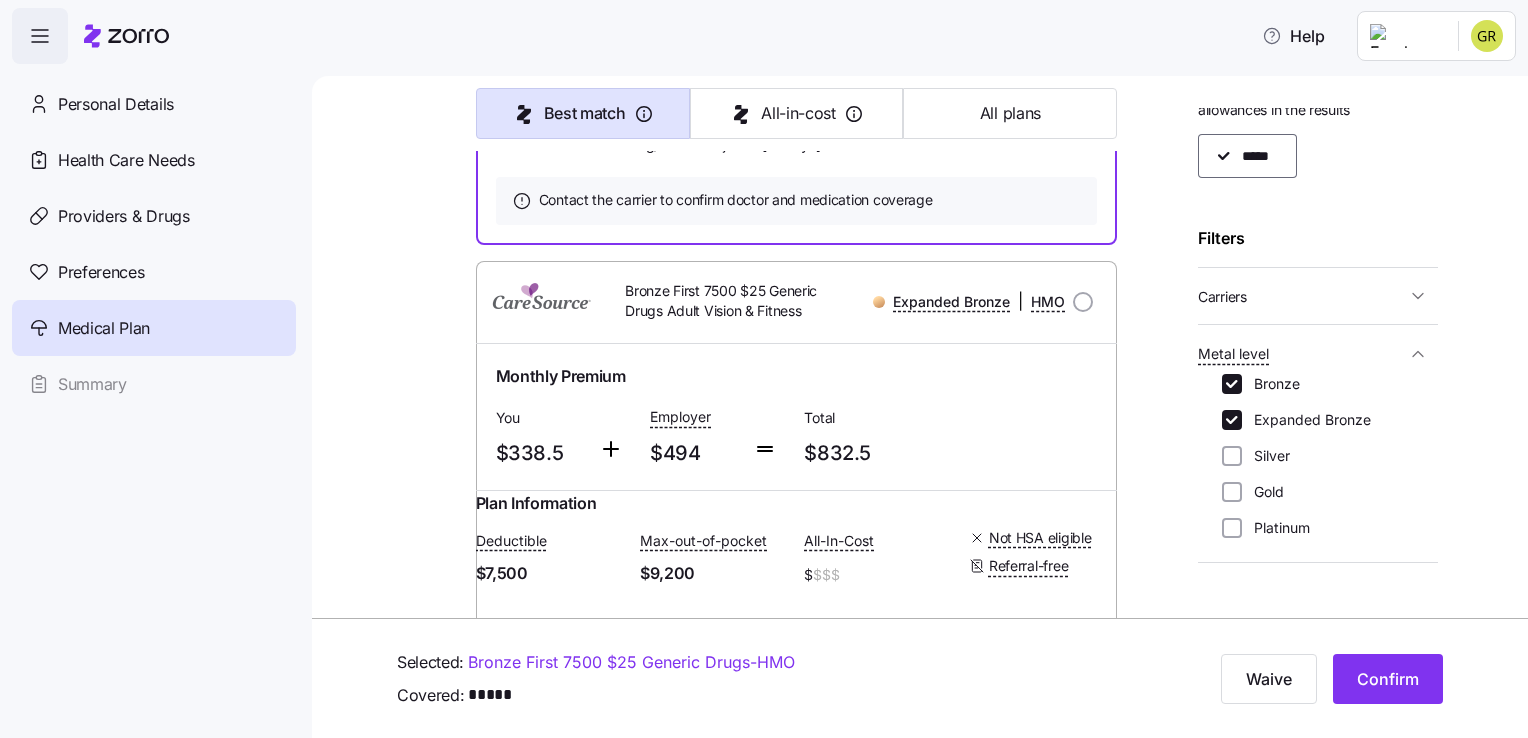 click on "Medical plan selection Dungarvin is contributing $494 per month towards your medical plan Best match All-in-cost All plans 28 plans available Sort by Best match HSA Eligible Bronze 6000 Expanded Bronze | HMO Monthly Premium You $404.02 Employer $494 Total $898.02 Plan Information Deductible $6,000 Max-out-of-pocket $7,200 All-In-Cost $$ $$ HSA eligible Referral-free [FIRST] [LAST] , [DATE] , [NUMBER] [STREET], [CITY], [STATE] [POSTAL_CODE], [COUNTRY] ; Who is covered: Me ; Employer contribution: up to $494 Medical Plan HSA Eligible Bronze 6000 Expanded Bronze | HMO Summary of benefits Select Your current choice Premium Total Premium $898.02 After allowance $404.02 Deductible Individual: Medical $6,000 Individual: Drug 0 Family: Medical $12,000 Family: Drug 0 Max Out of Pocket Individual: Medical $7,200 Individual: Drug 0 Family: Medical $14,400 Family: Drug 0 HSA Eligible HSA Eligible Yes Doctor visits Primary Care In-Network: 40% after deductible / Out-of-Network: Not Covered ID: 4" at bounding box center (934, 1498) 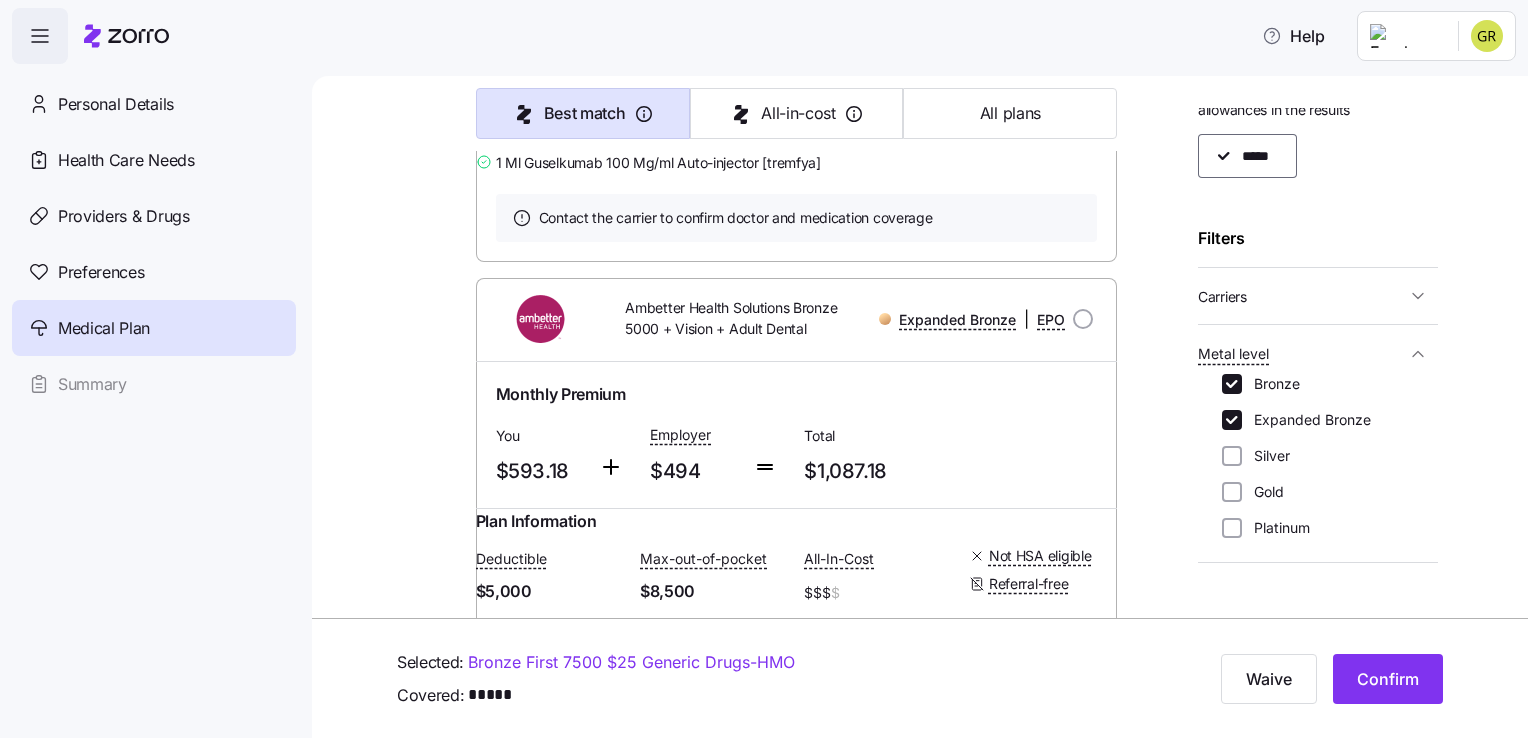 scroll, scrollTop: 6892, scrollLeft: 0, axis: vertical 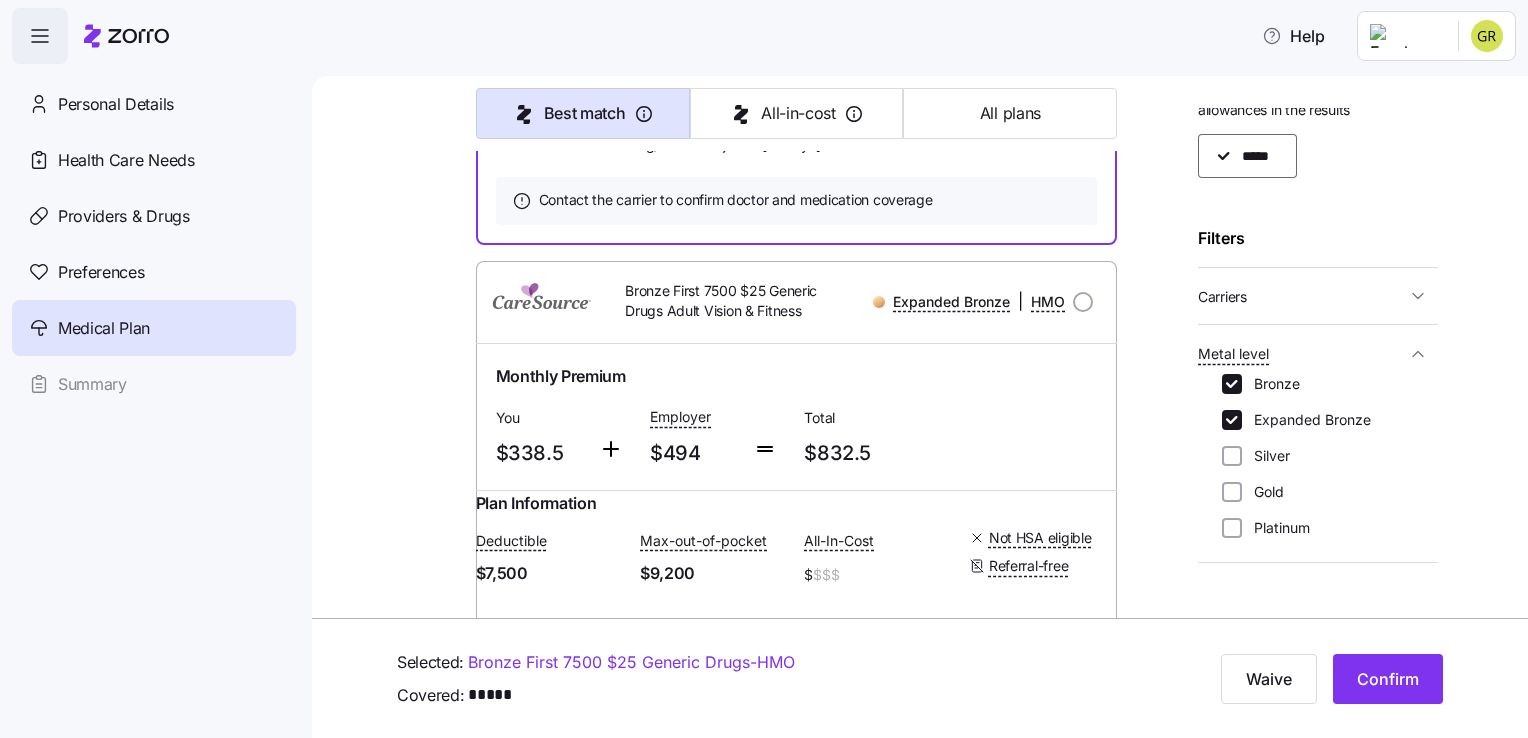 click on "Confirm" at bounding box center [1388, 679] 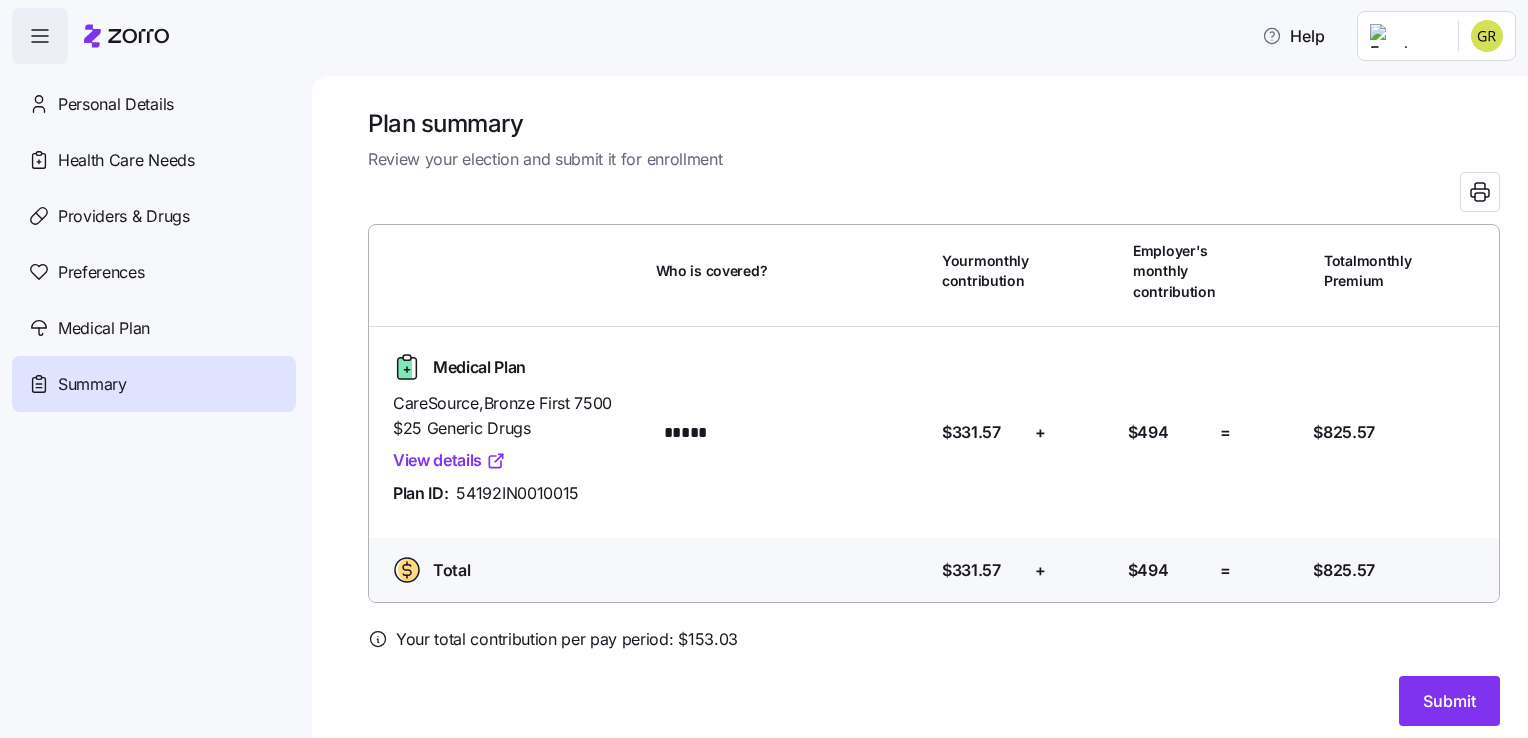click on "Submit" at bounding box center [1449, 701] 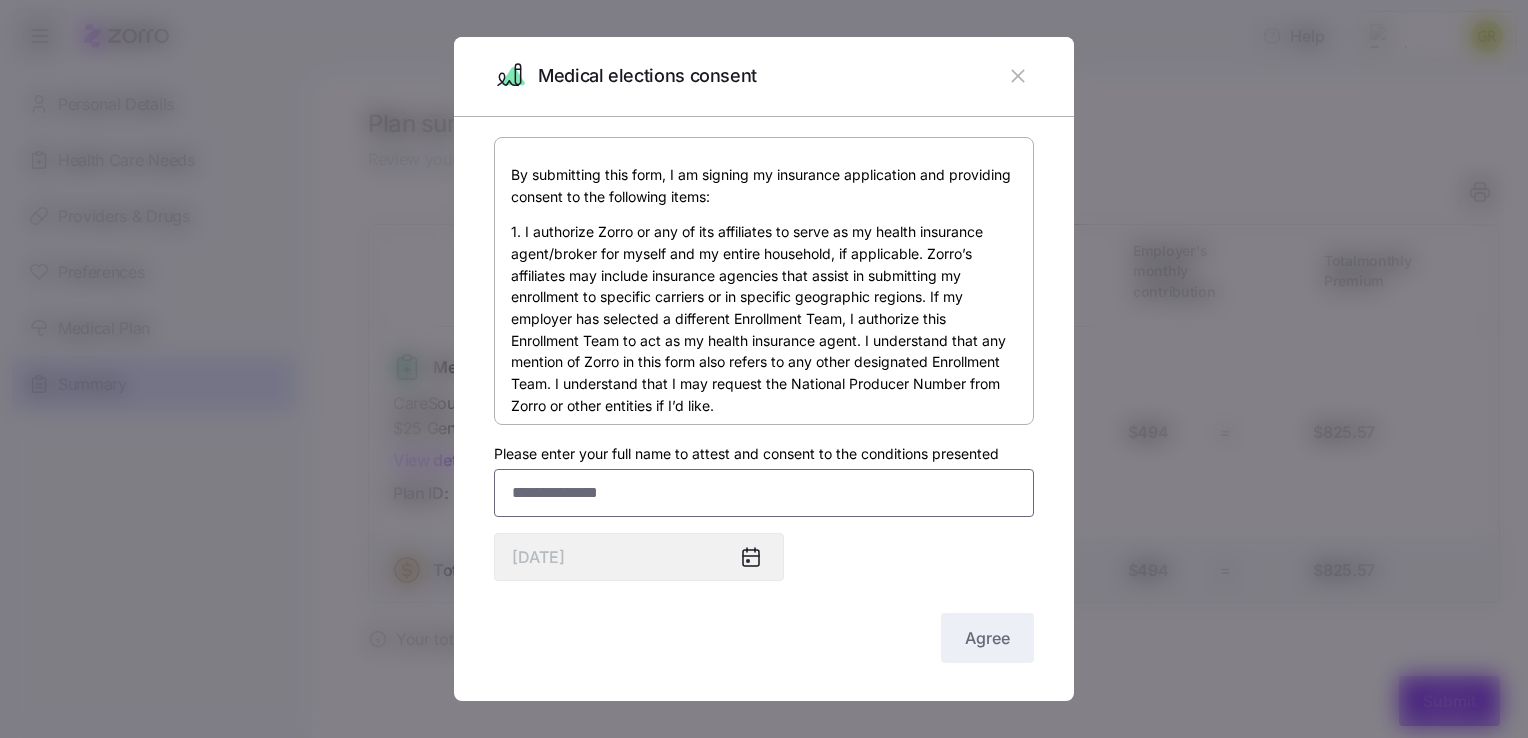 click on "Please enter your full name to attest and consent to the conditions presented" at bounding box center (764, 493) 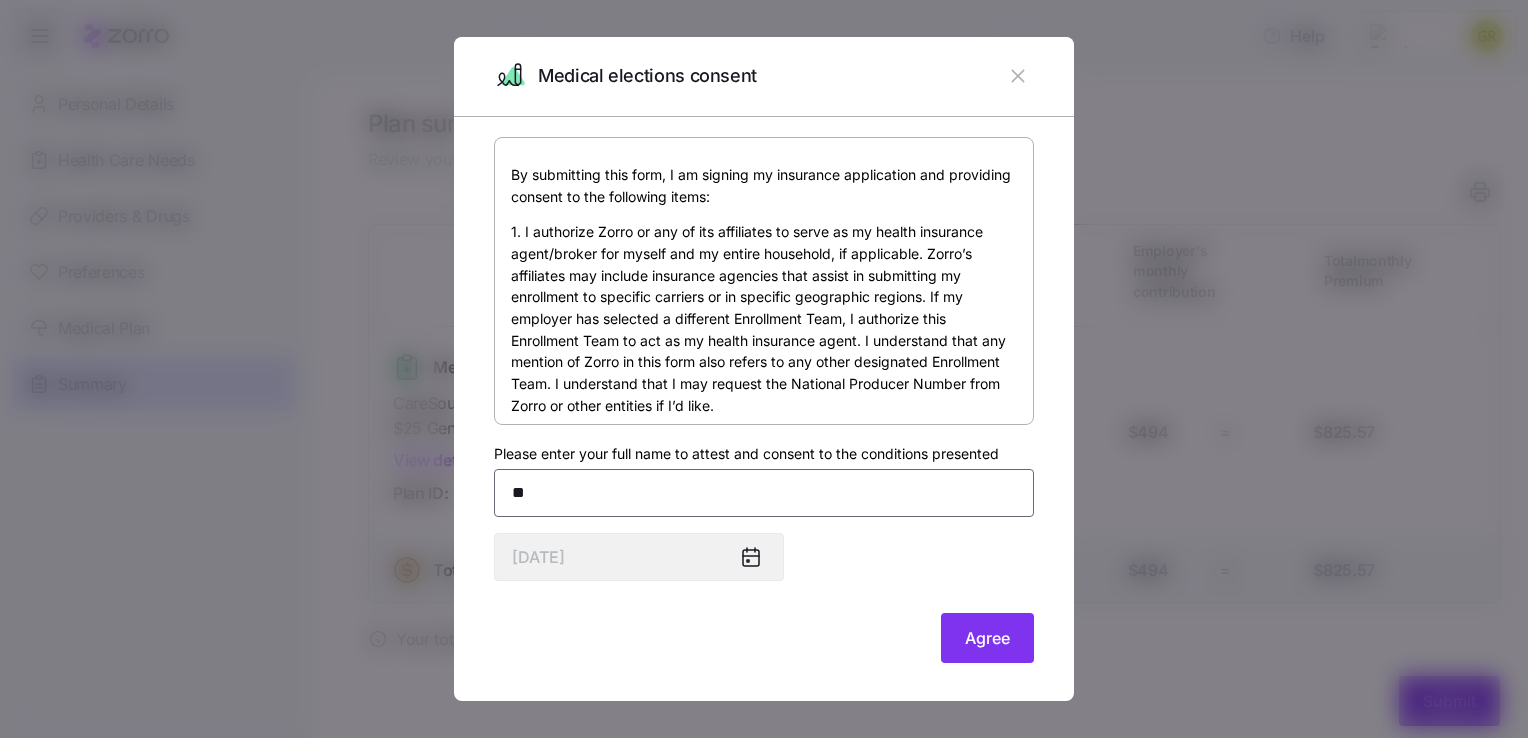 type on "*" 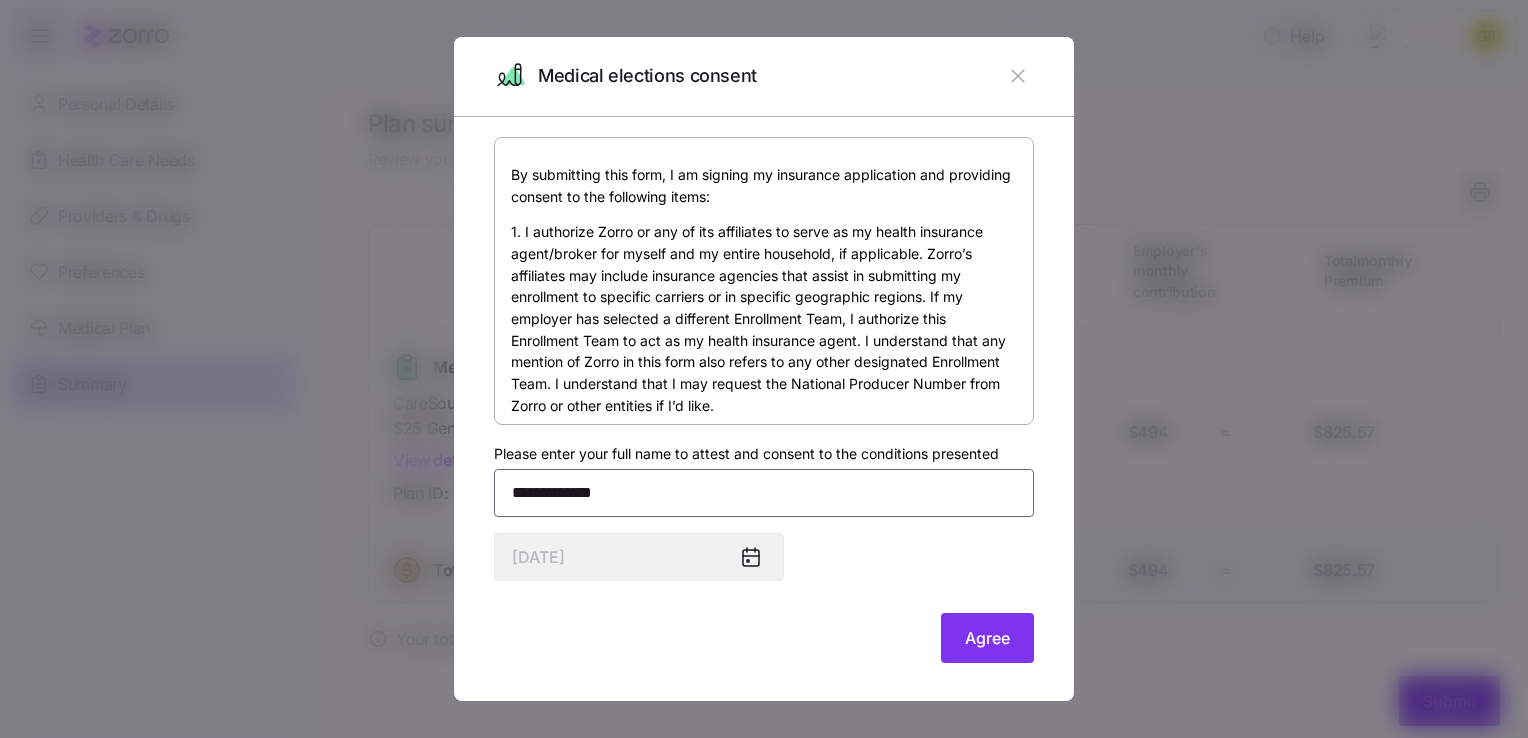 type on "**********" 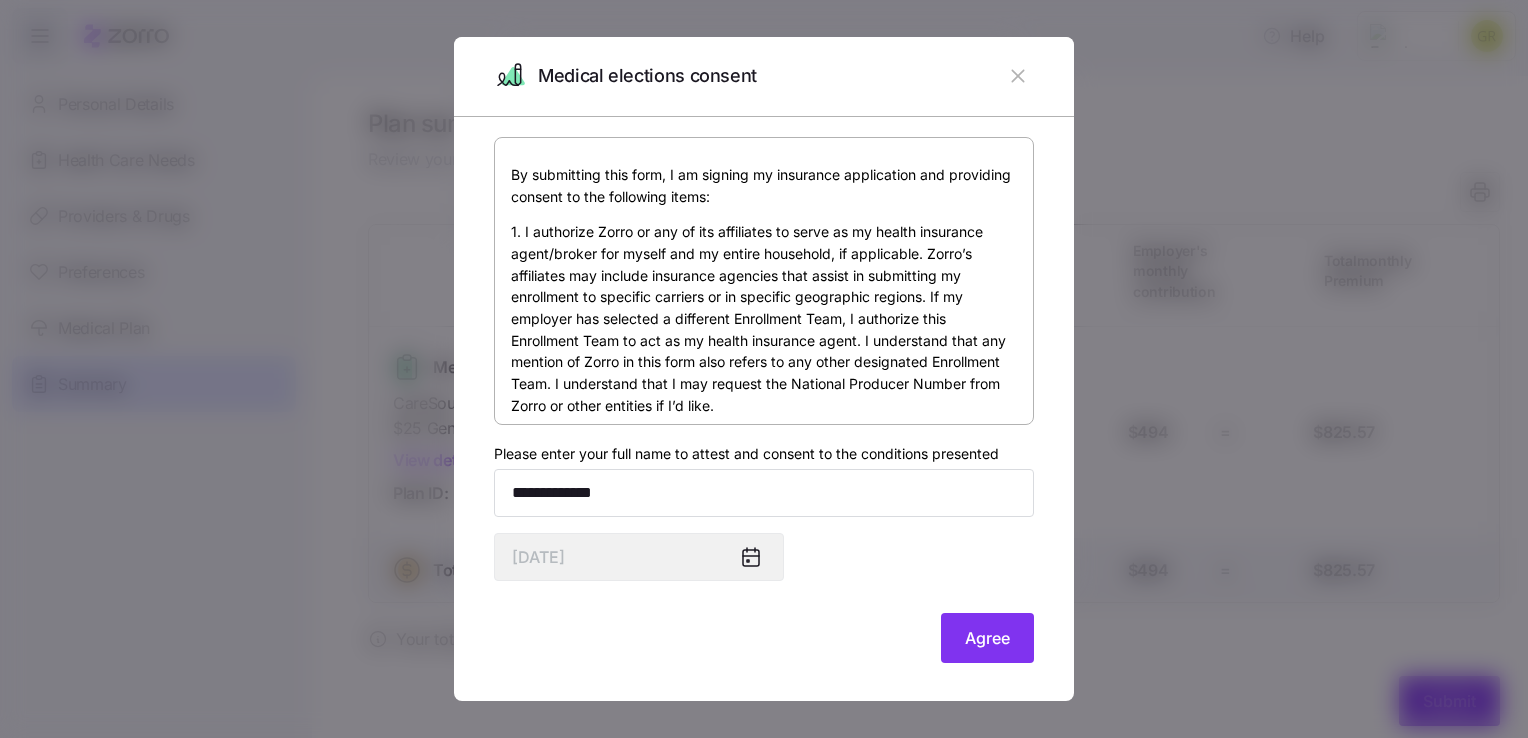 click on "**********" at bounding box center [764, 402] 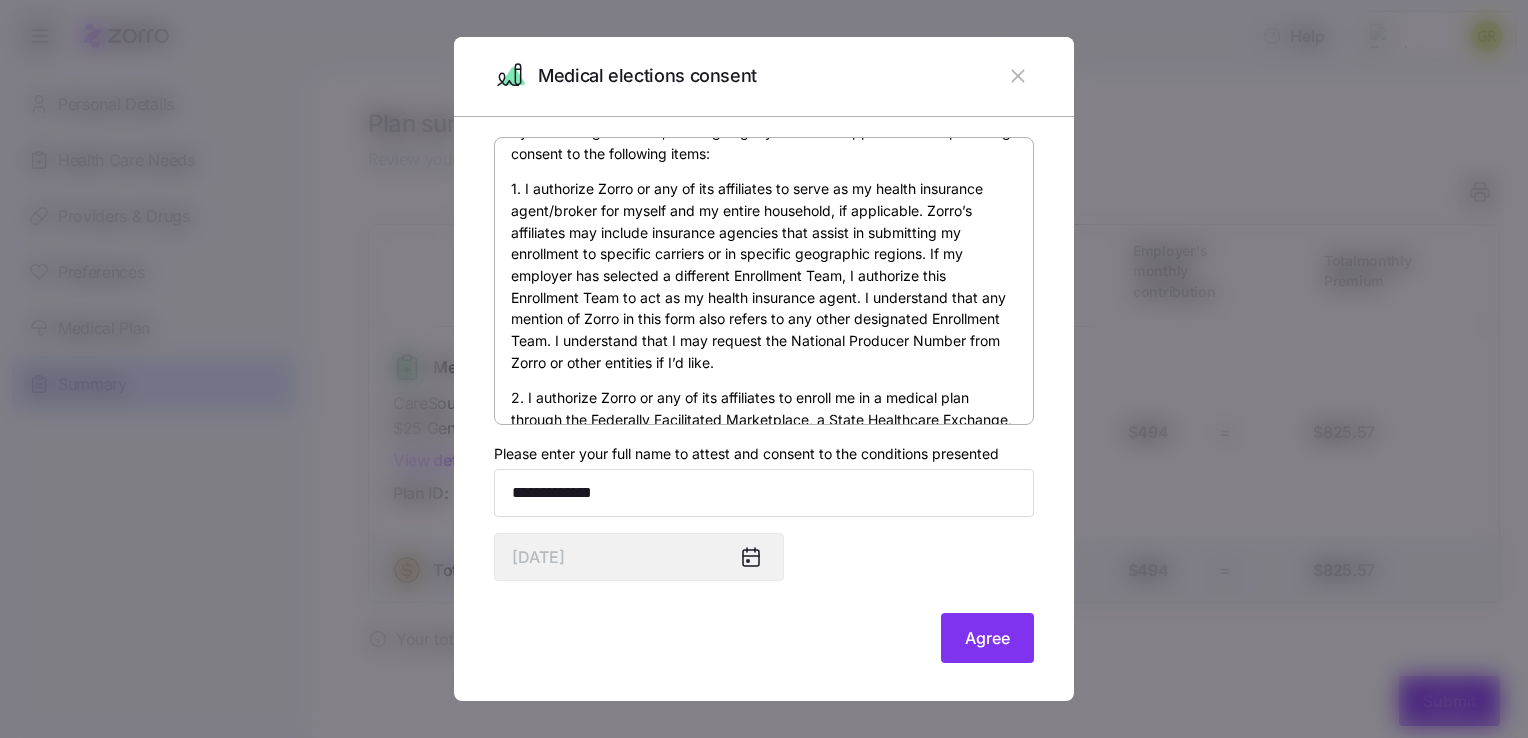 scroll, scrollTop: 0, scrollLeft: 0, axis: both 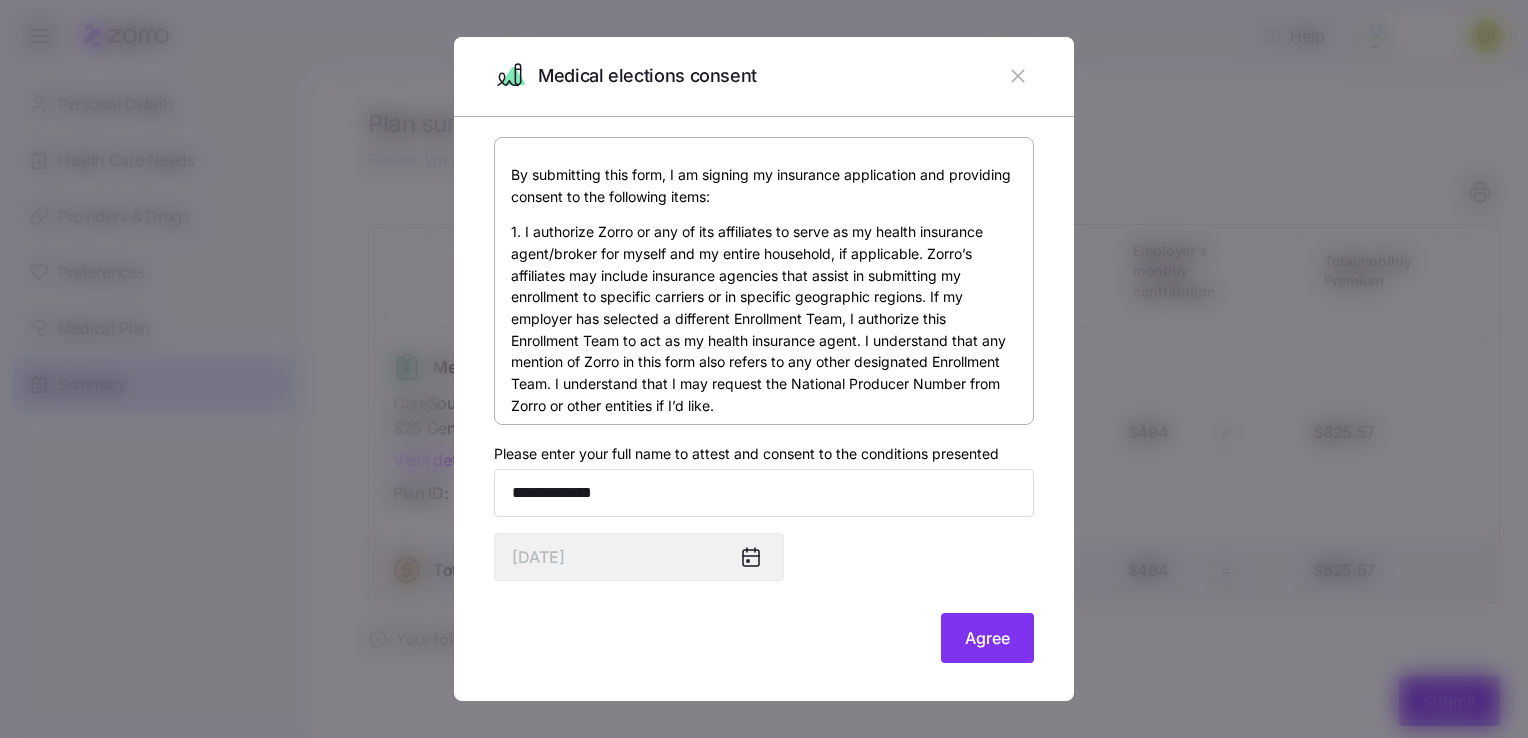 click on "Agree" at bounding box center (987, 638) 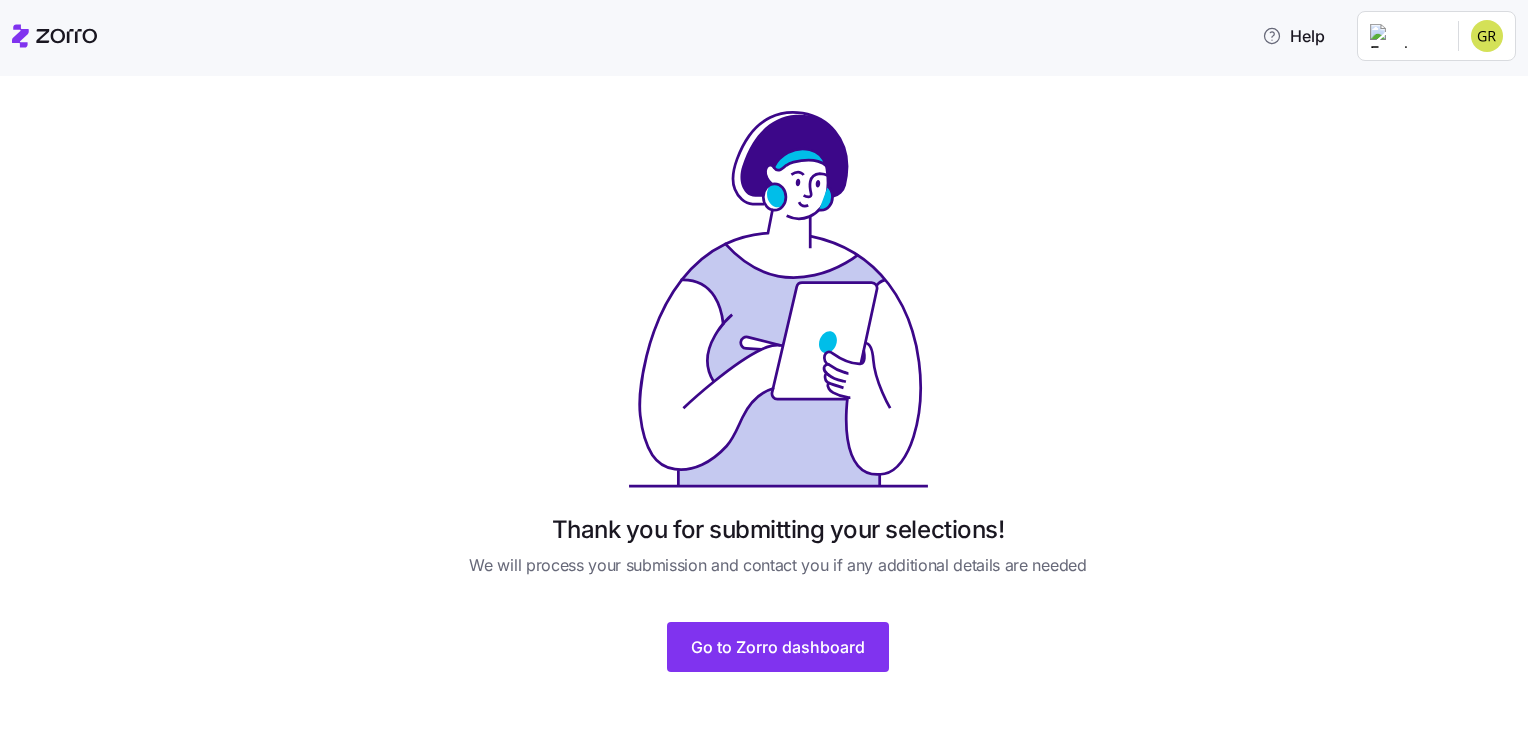 click on "Help Thank you for submitting your selections! We will process your submission and contact you if any additional details are needed Go to [COMPANY_NAME] dashboard Thank you for submitting your selections! | [COMPANY_NAME]" at bounding box center [764, 363] 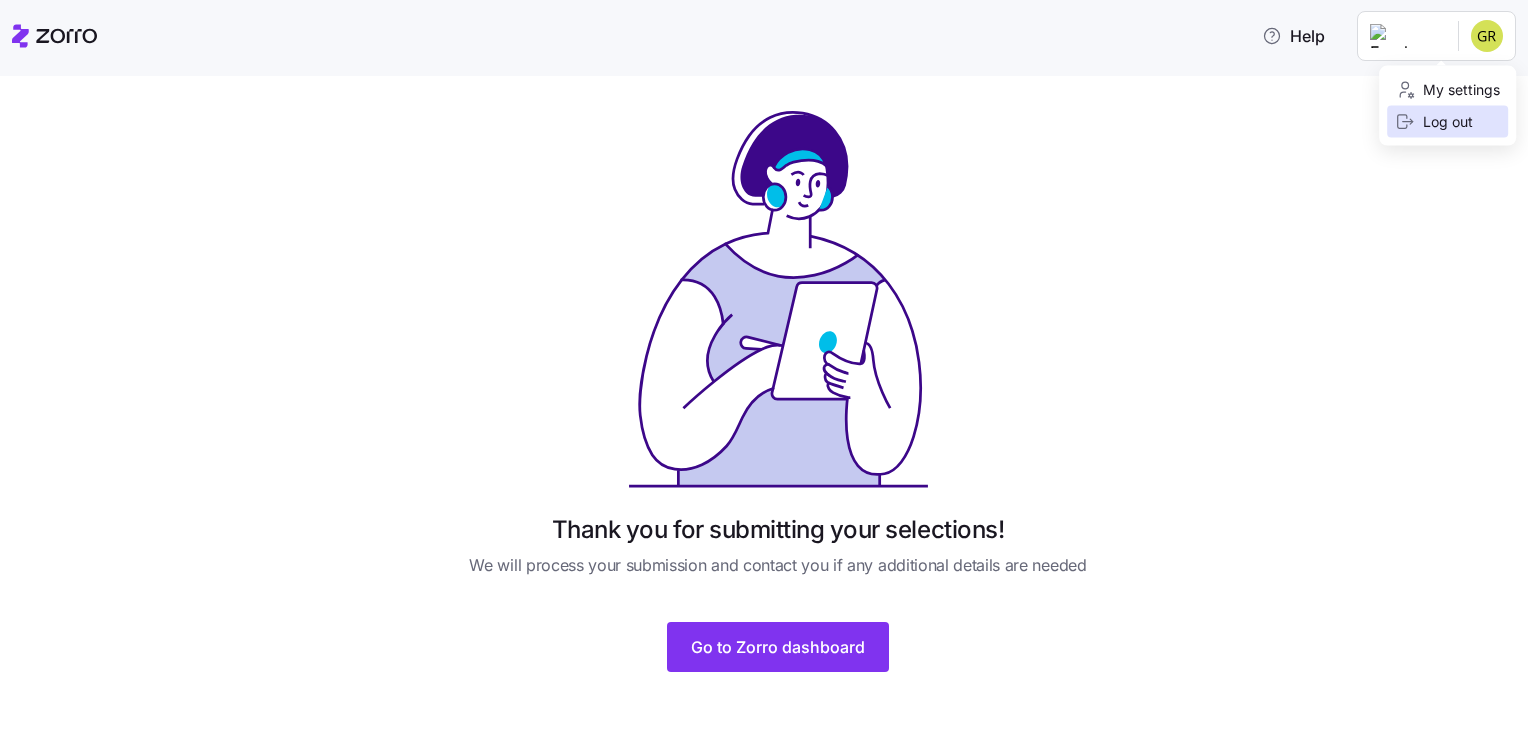 click on "Log out" at bounding box center (1434, 122) 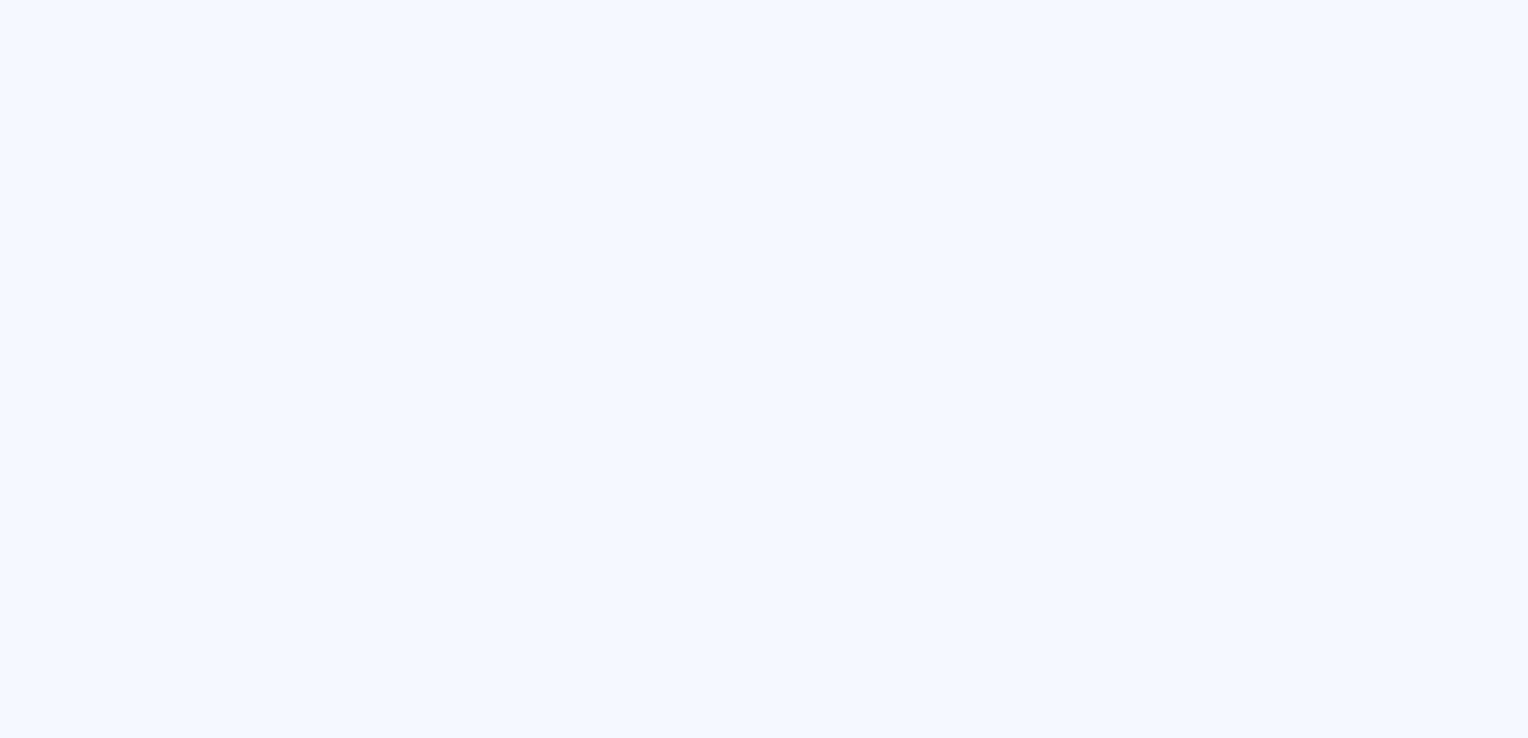 scroll, scrollTop: 0, scrollLeft: 0, axis: both 